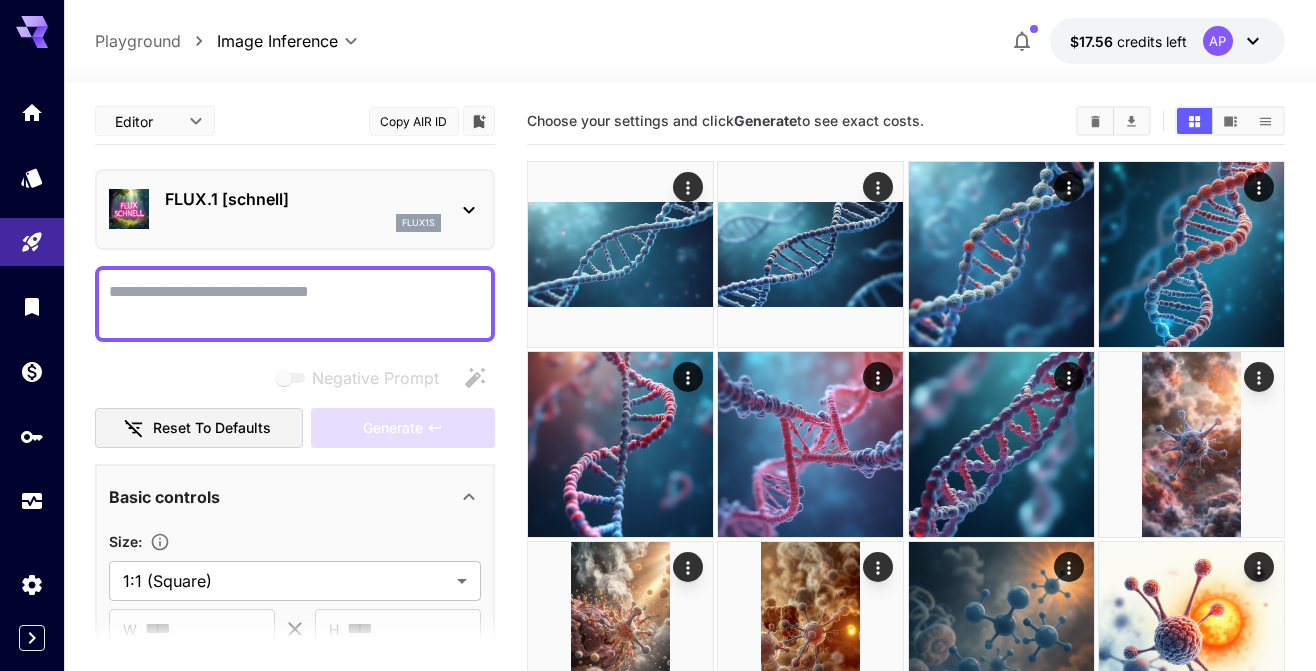 scroll, scrollTop: 33, scrollLeft: 0, axis: vertical 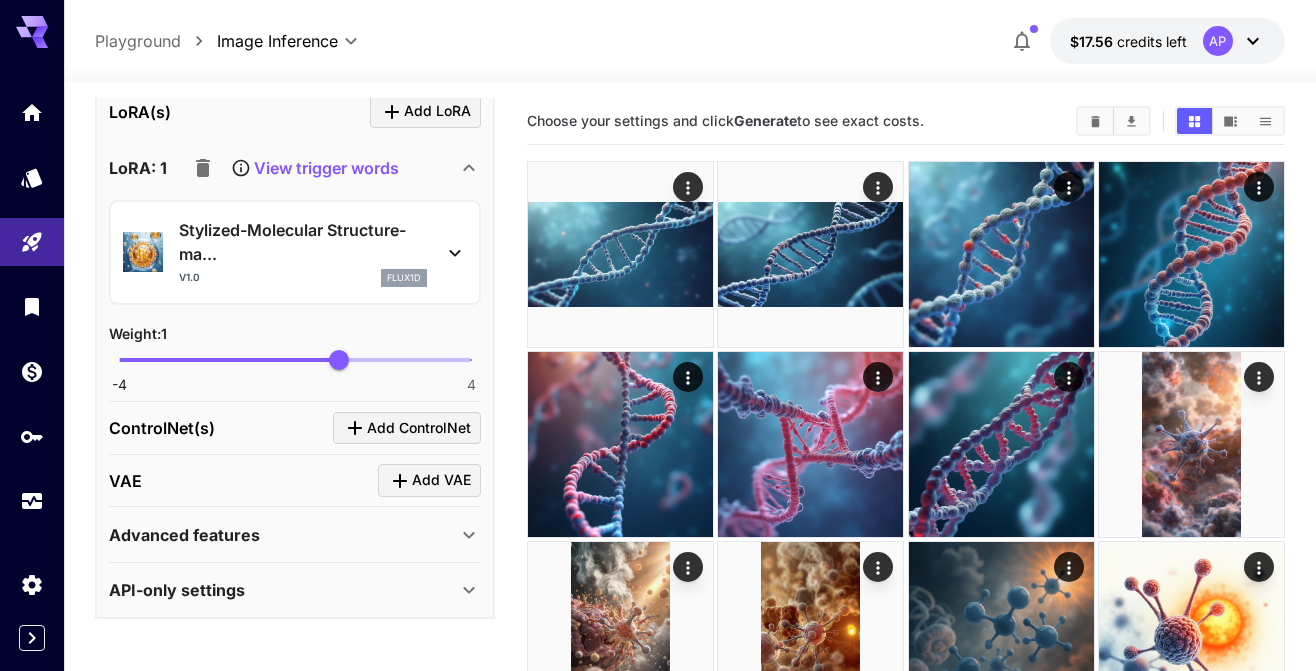 click 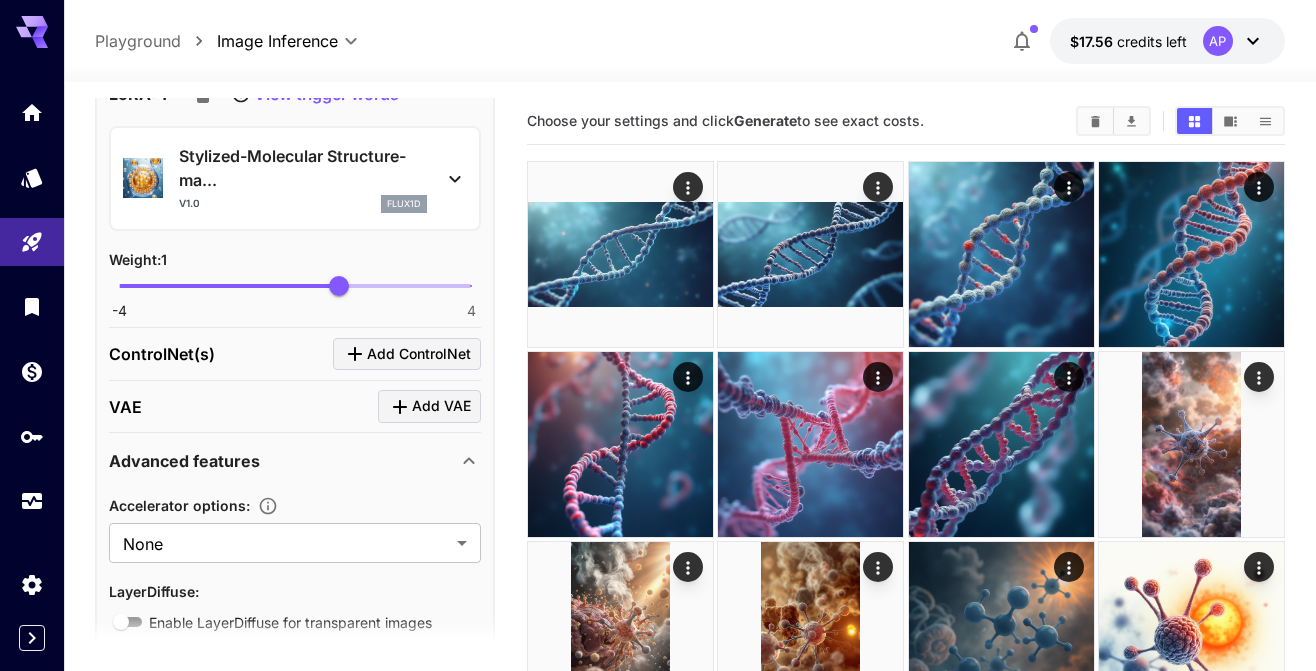scroll, scrollTop: 972, scrollLeft: 0, axis: vertical 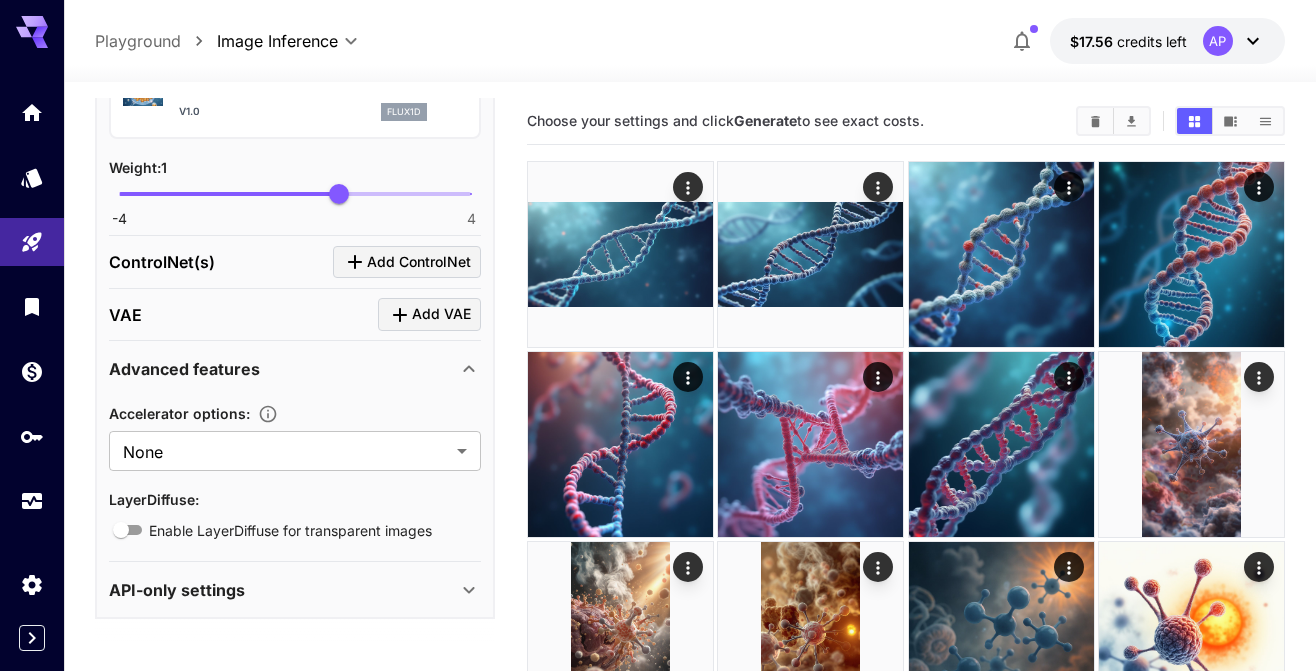 click 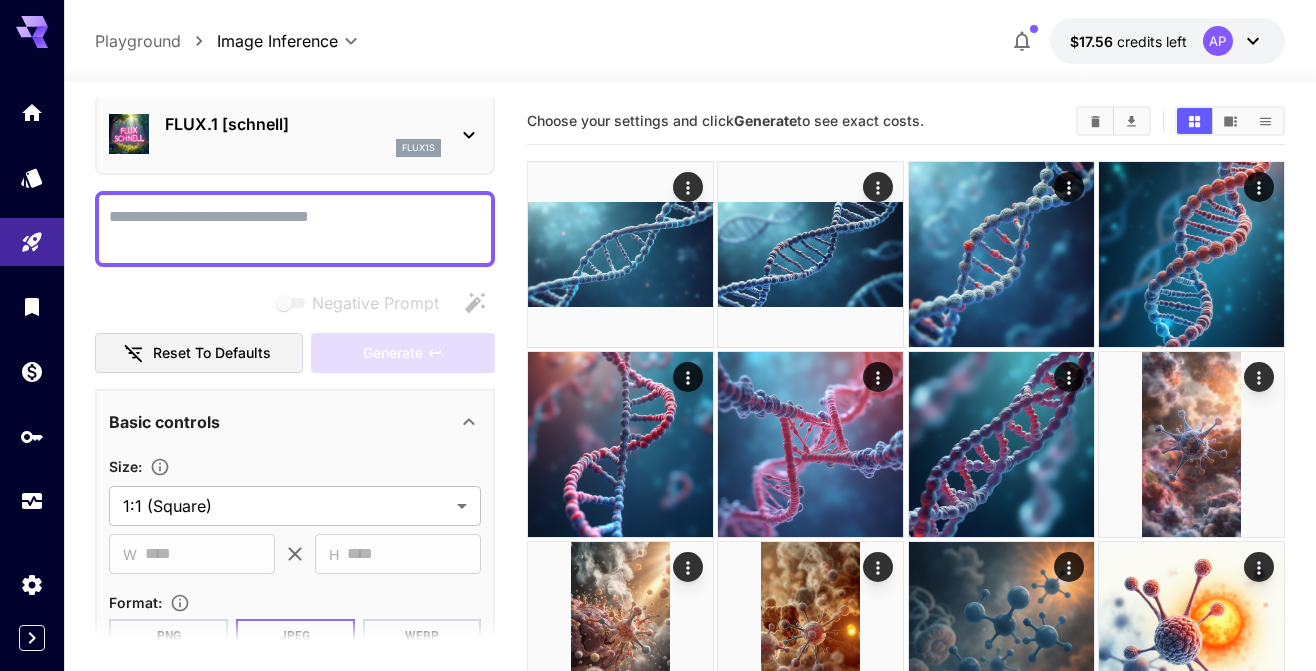 scroll, scrollTop: 0, scrollLeft: 0, axis: both 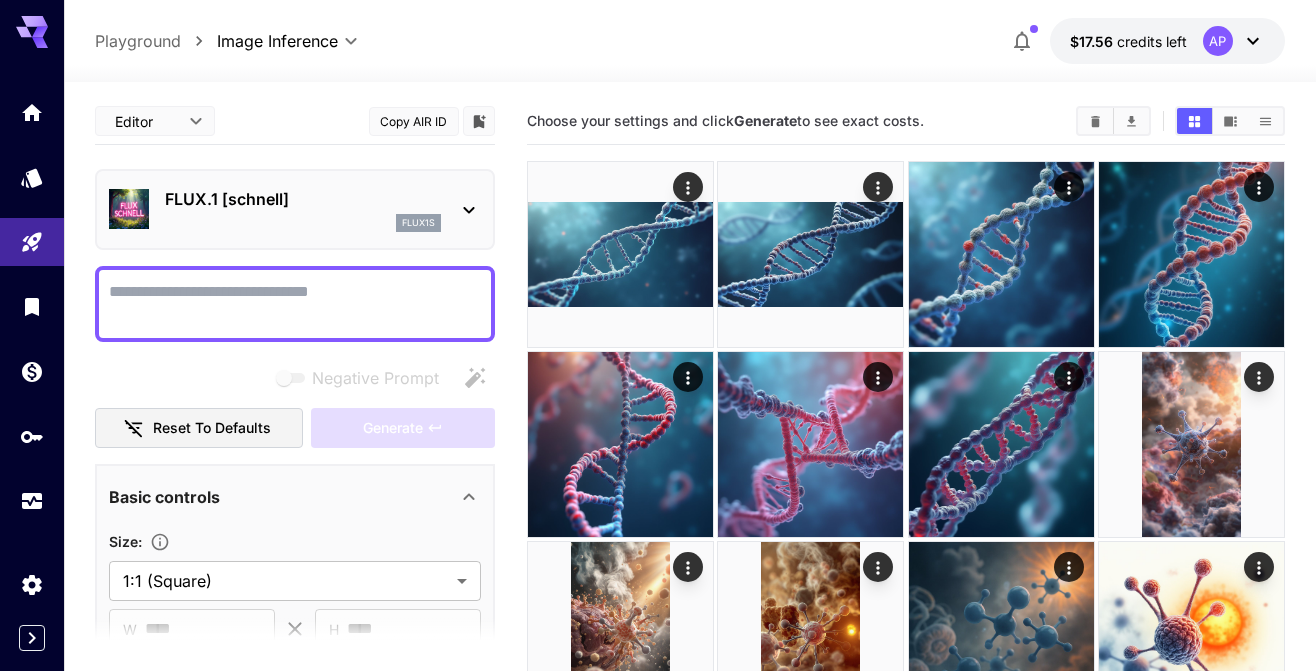click on "**********" at bounding box center (658, 1059) 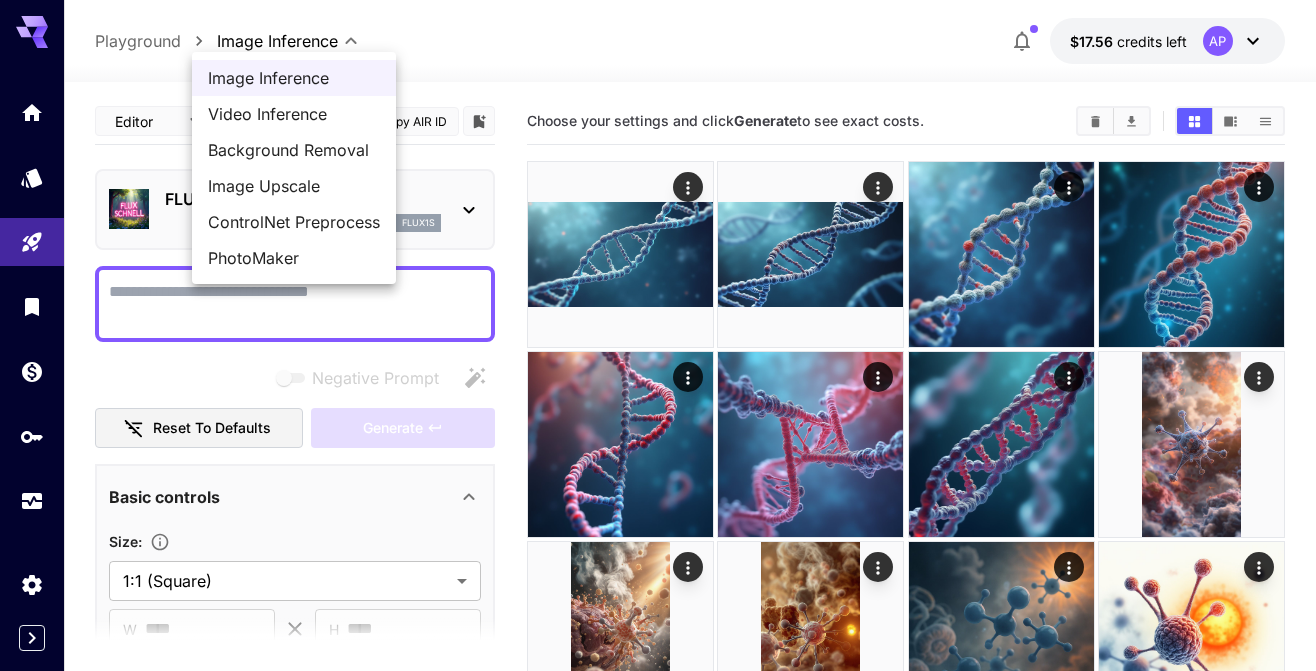click on "PhotoMaker" at bounding box center [294, 258] 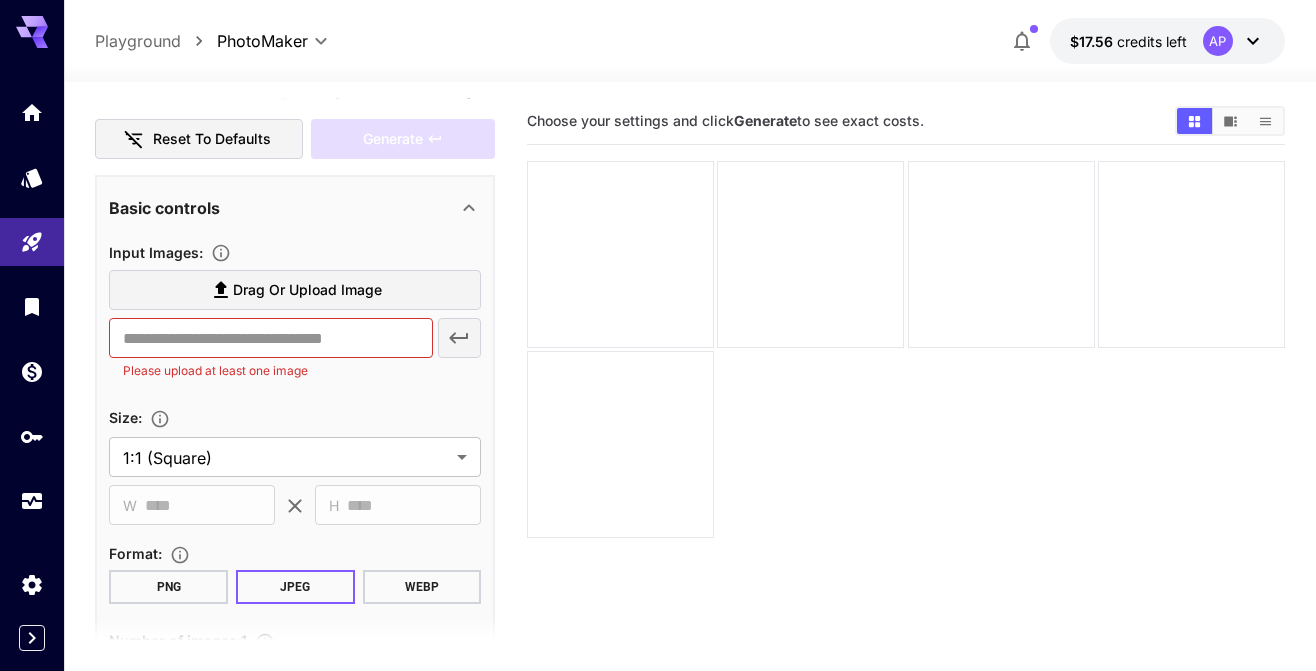 scroll, scrollTop: 278, scrollLeft: 0, axis: vertical 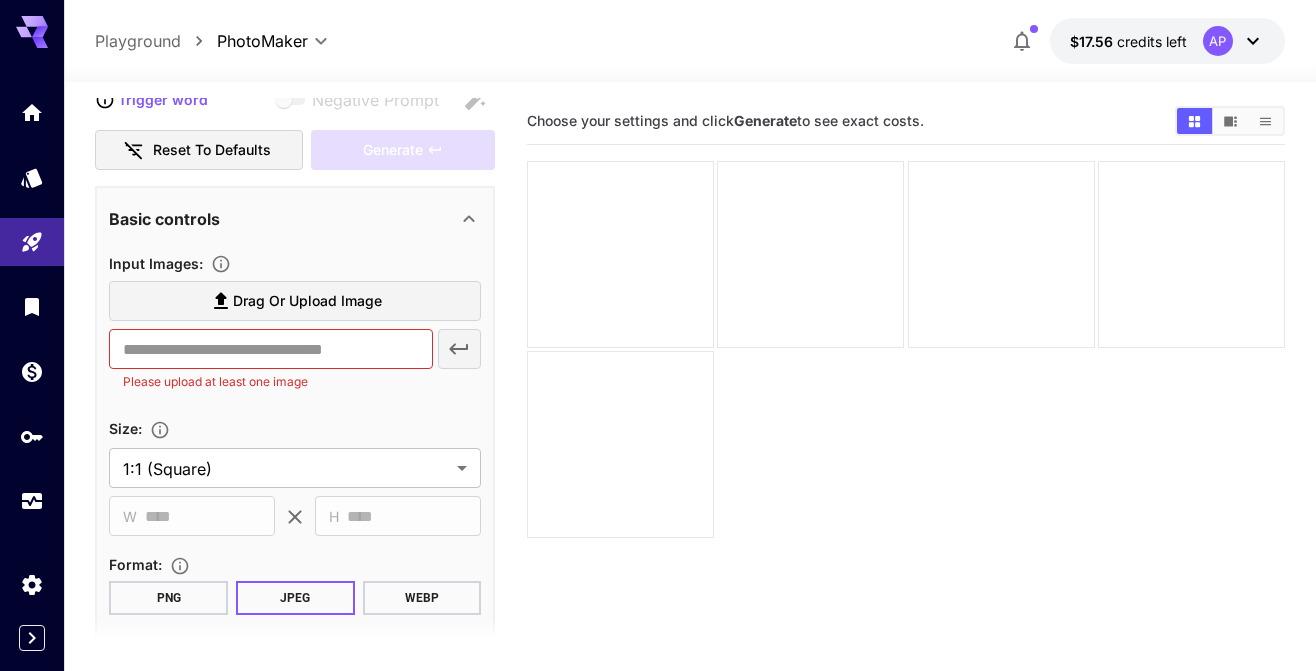 click on "Drag or upload image" at bounding box center (307, 301) 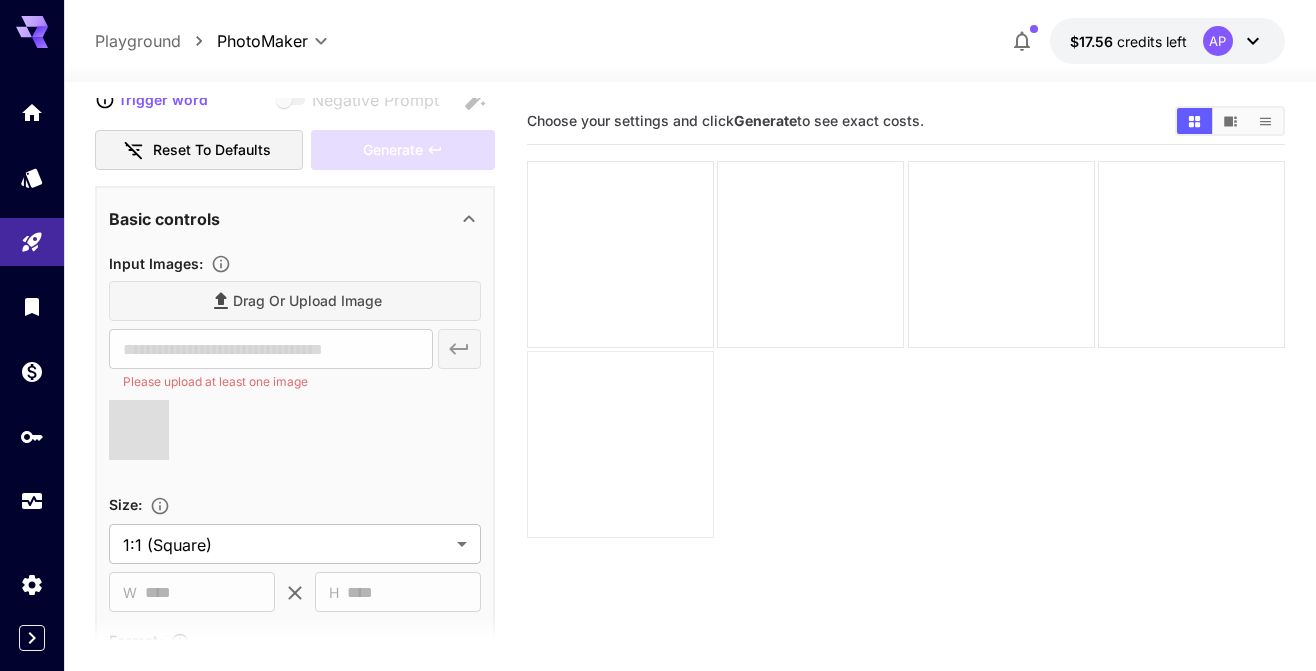 type on "**********" 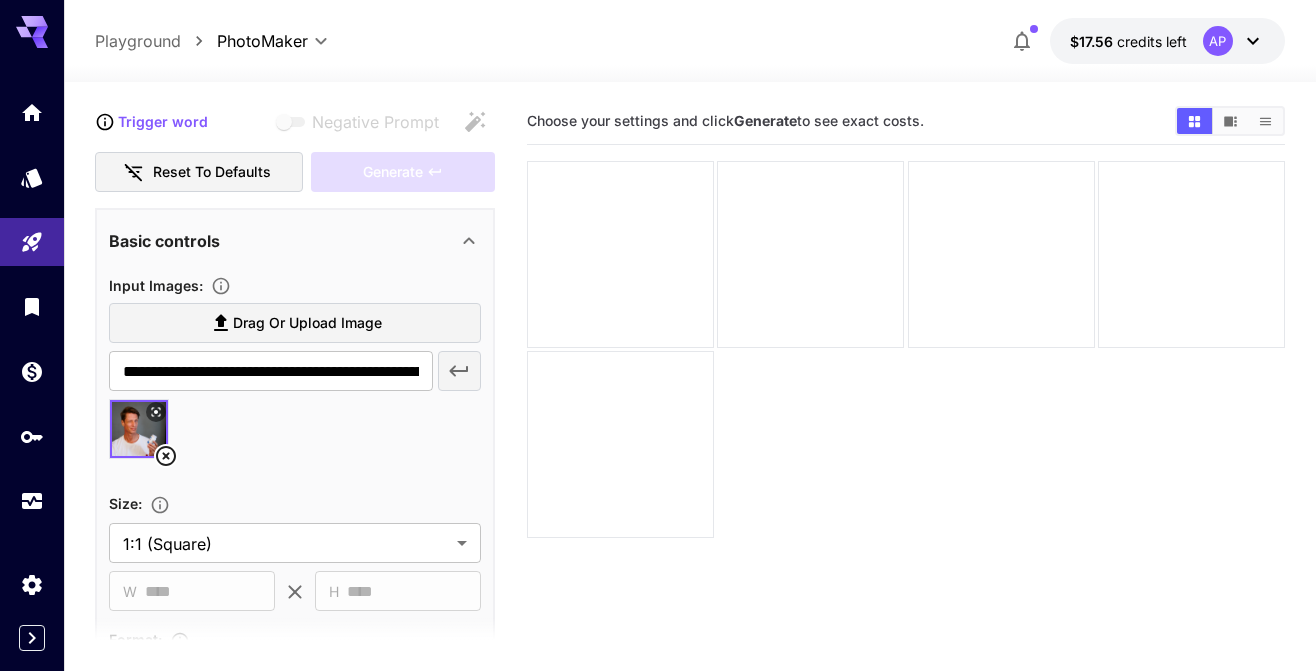 scroll, scrollTop: 261, scrollLeft: 0, axis: vertical 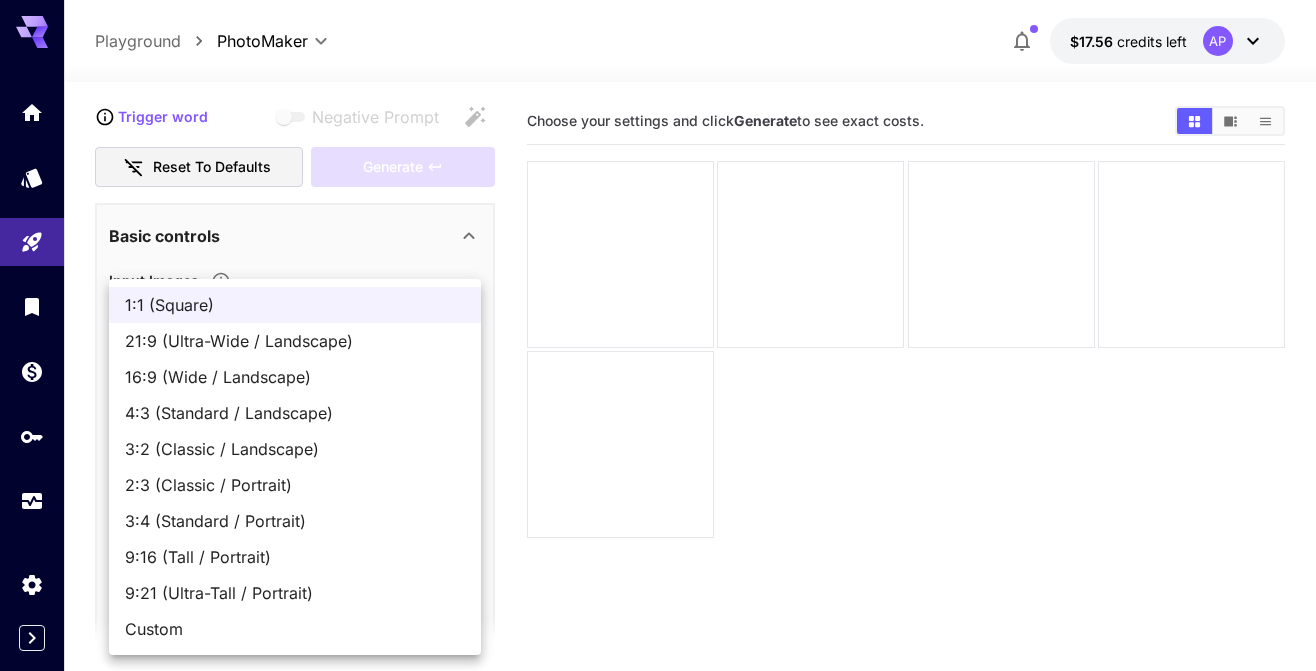 click on "**********" at bounding box center [658, 414] 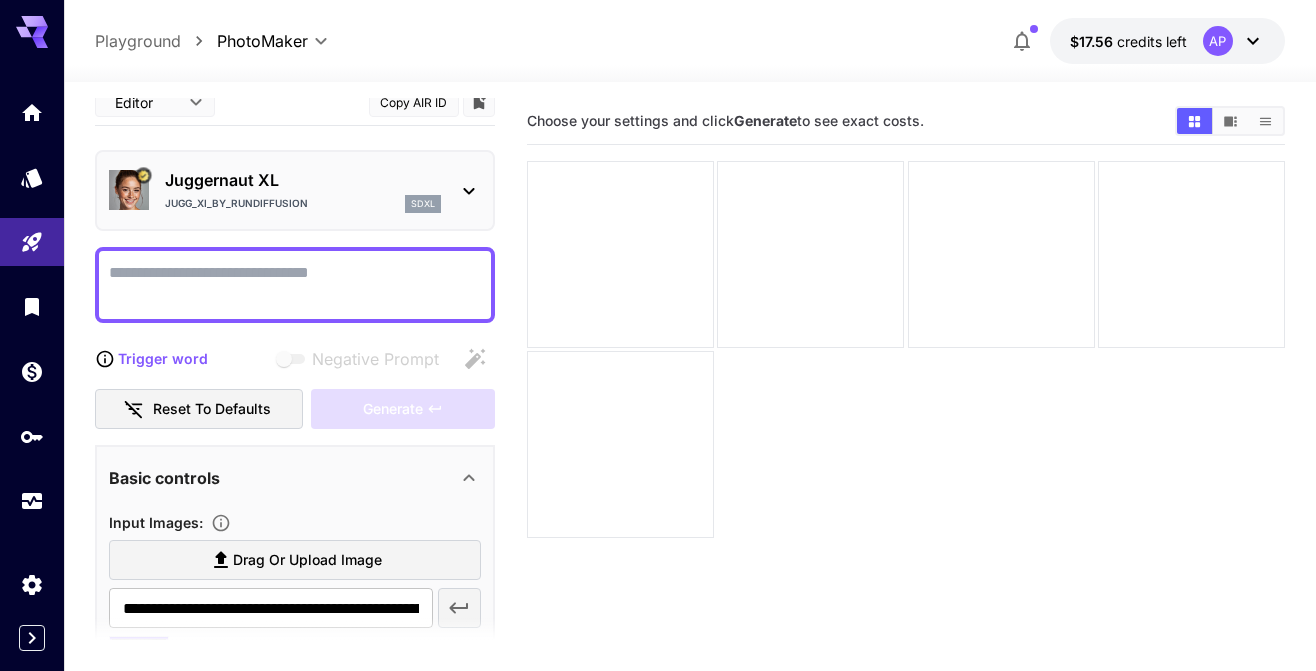 scroll, scrollTop: 0, scrollLeft: 0, axis: both 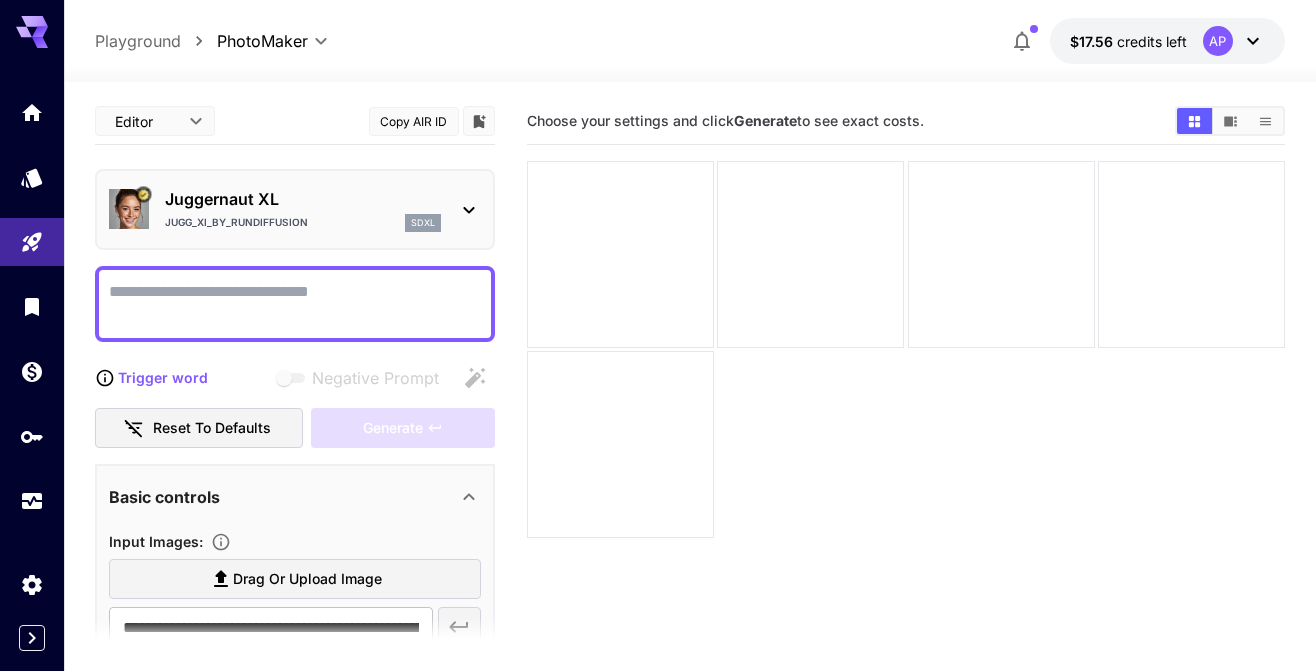click on "Negative Prompt" at bounding box center (295, 304) 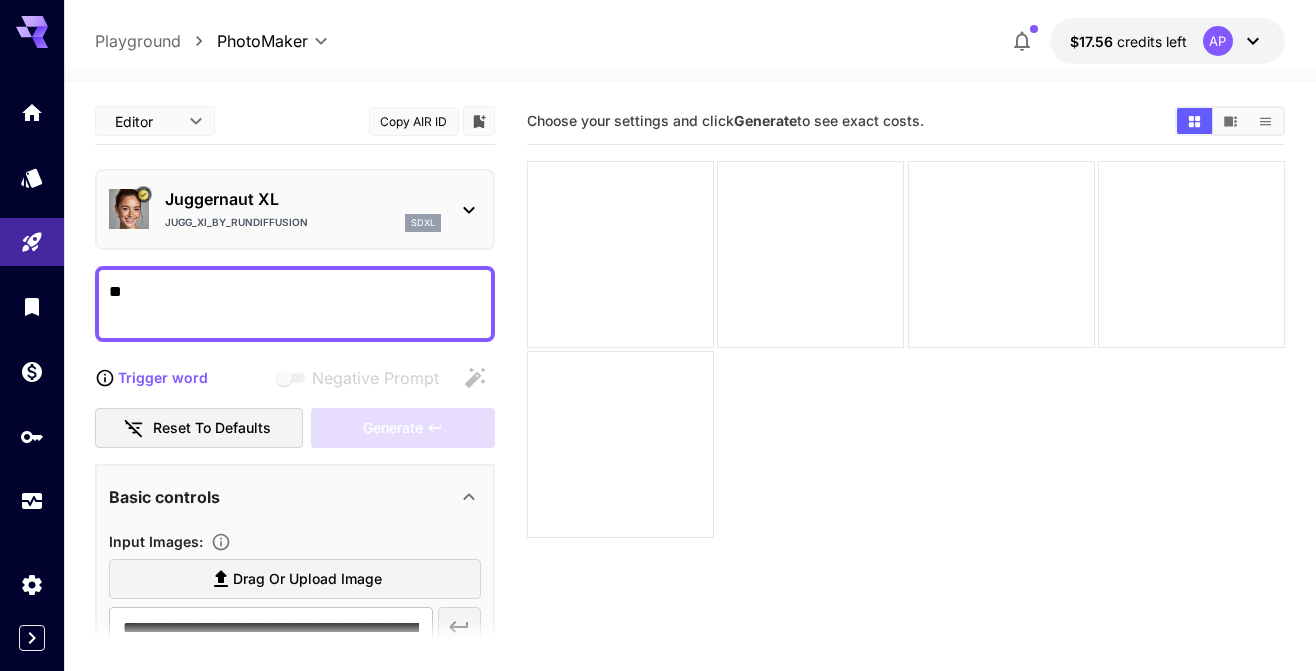 type on "*" 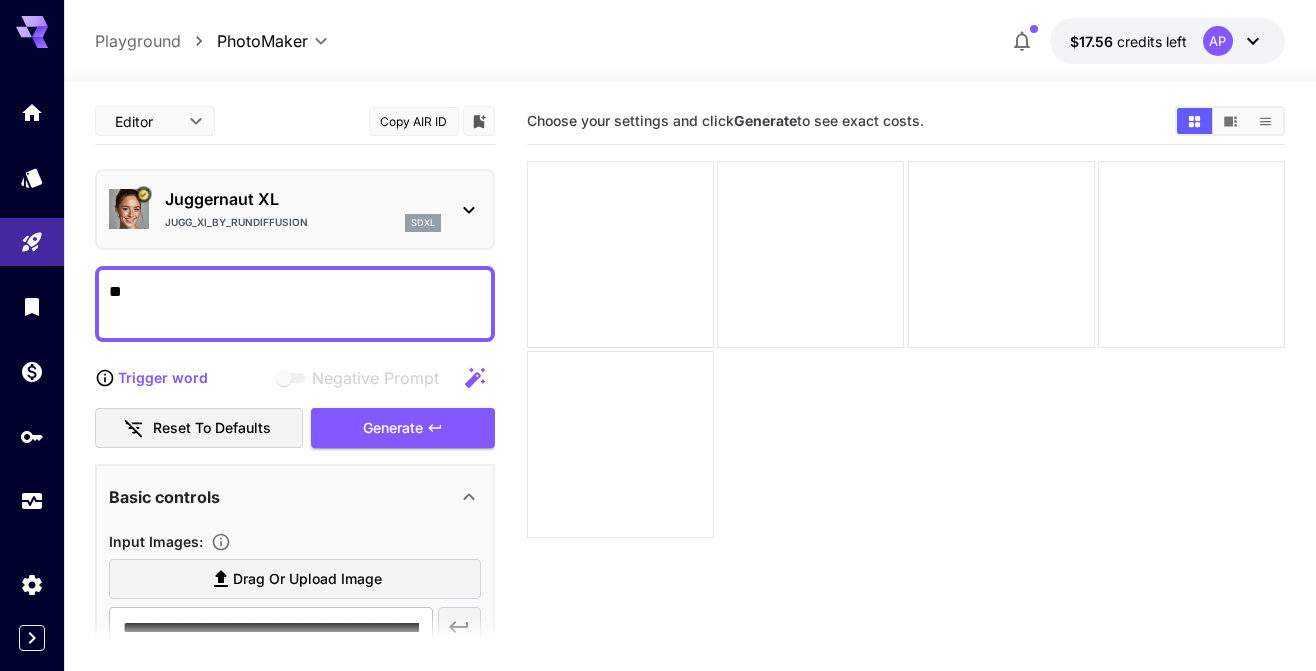type on "*" 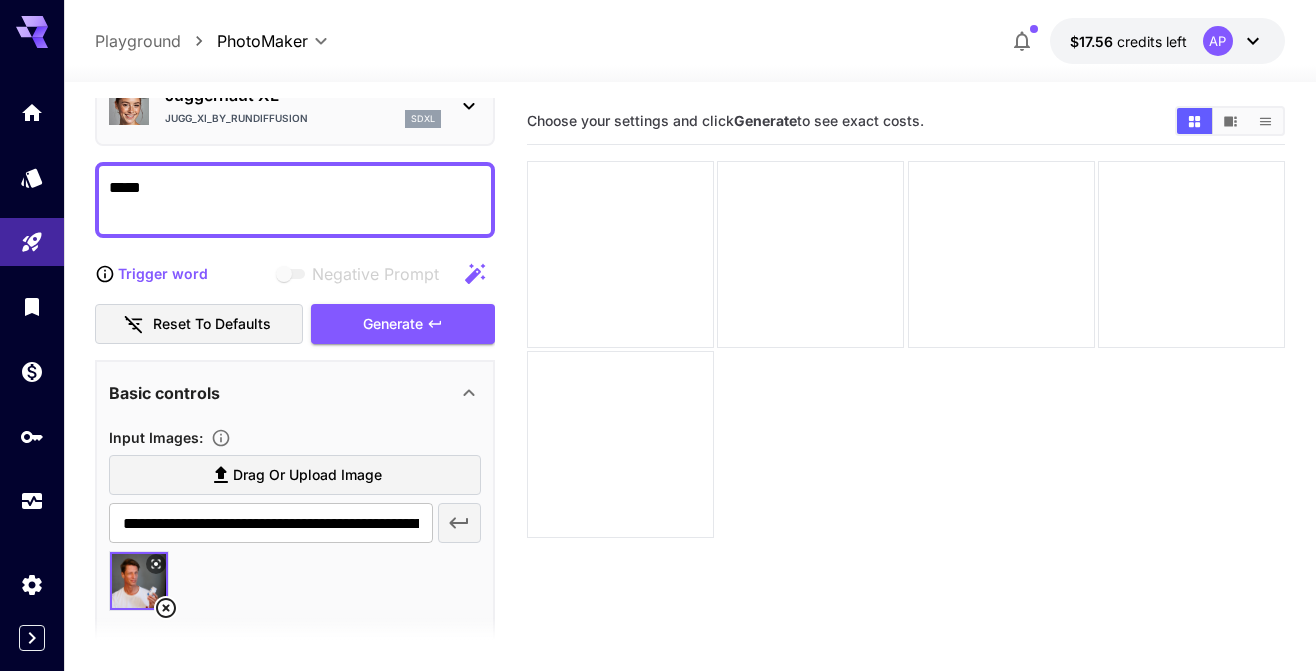 scroll, scrollTop: 0, scrollLeft: 0, axis: both 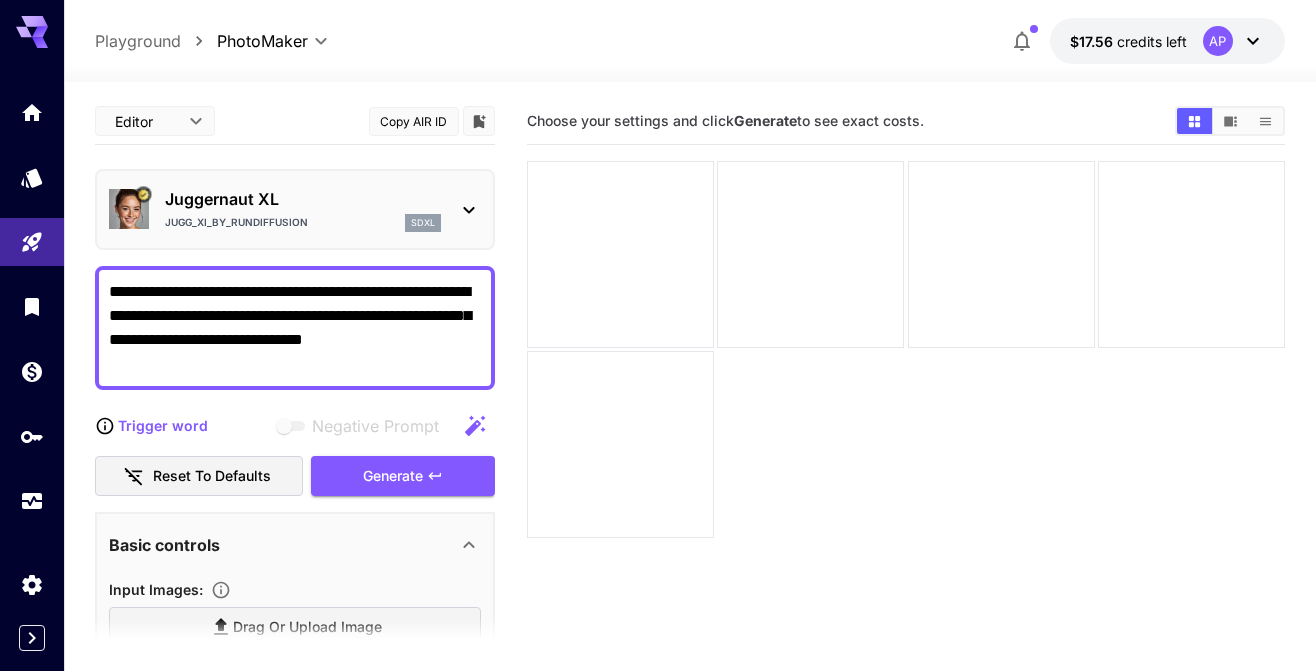 drag, startPoint x: 419, startPoint y: 342, endPoint x: 446, endPoint y: 358, distance: 31.38471 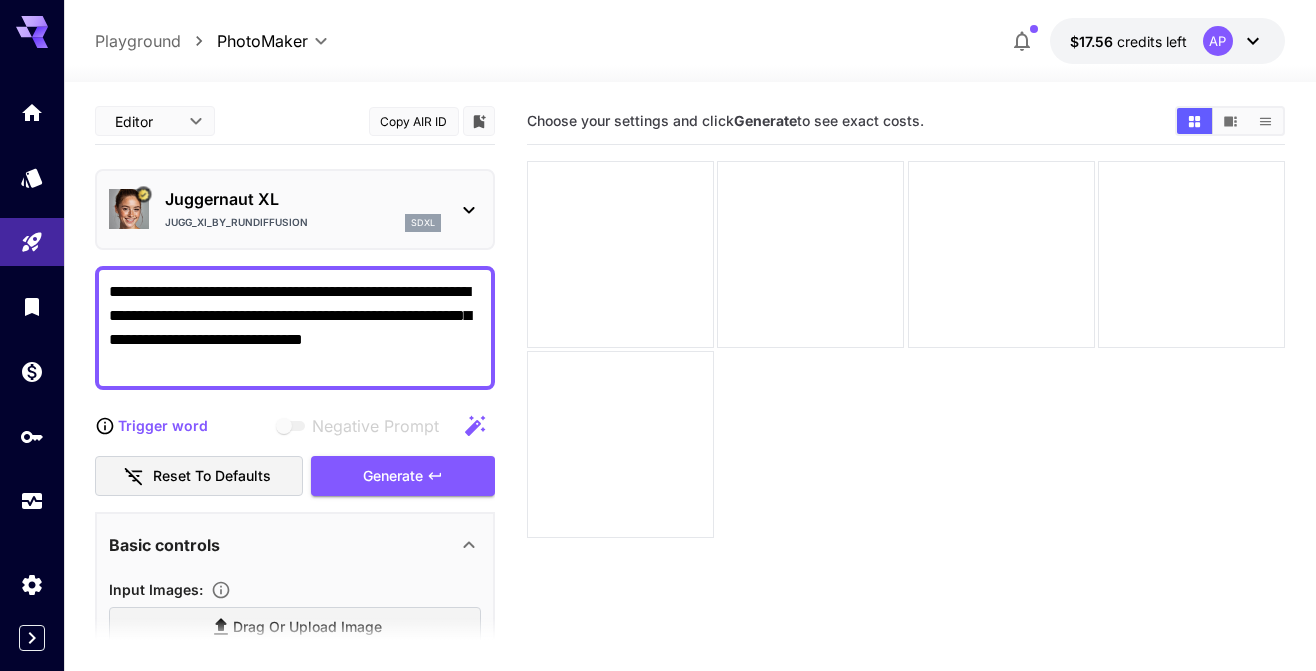 paste on "**********" 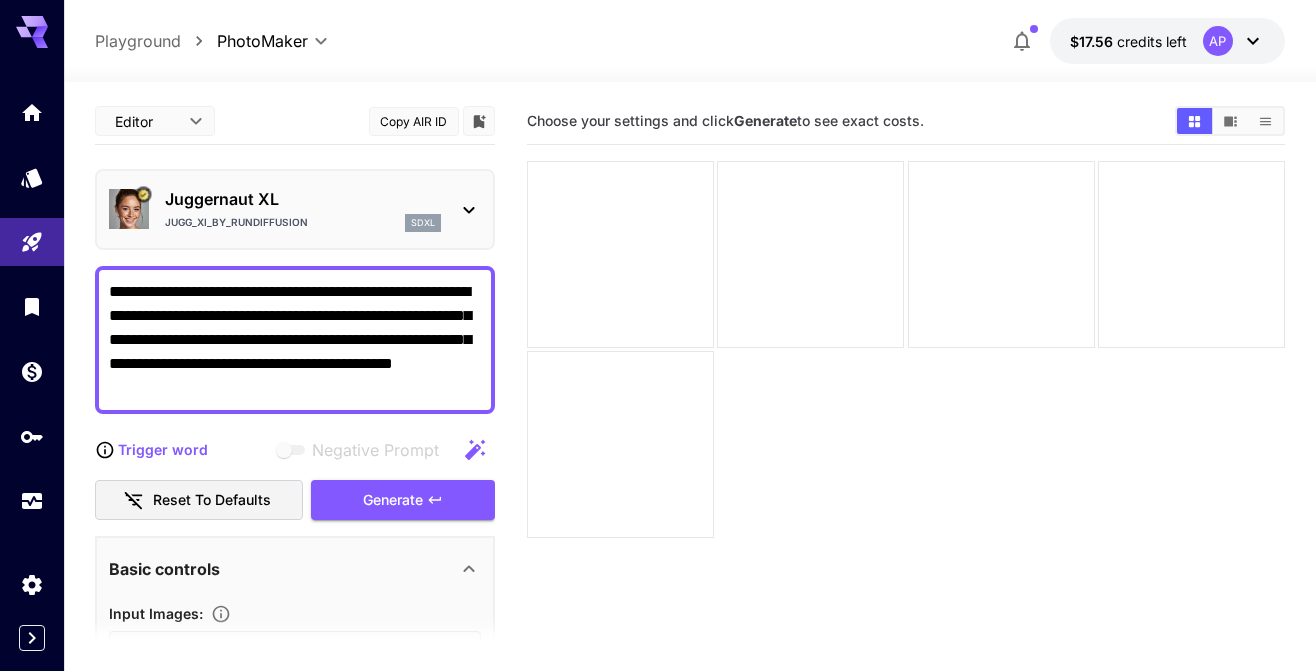 click on "**********" at bounding box center (295, 340) 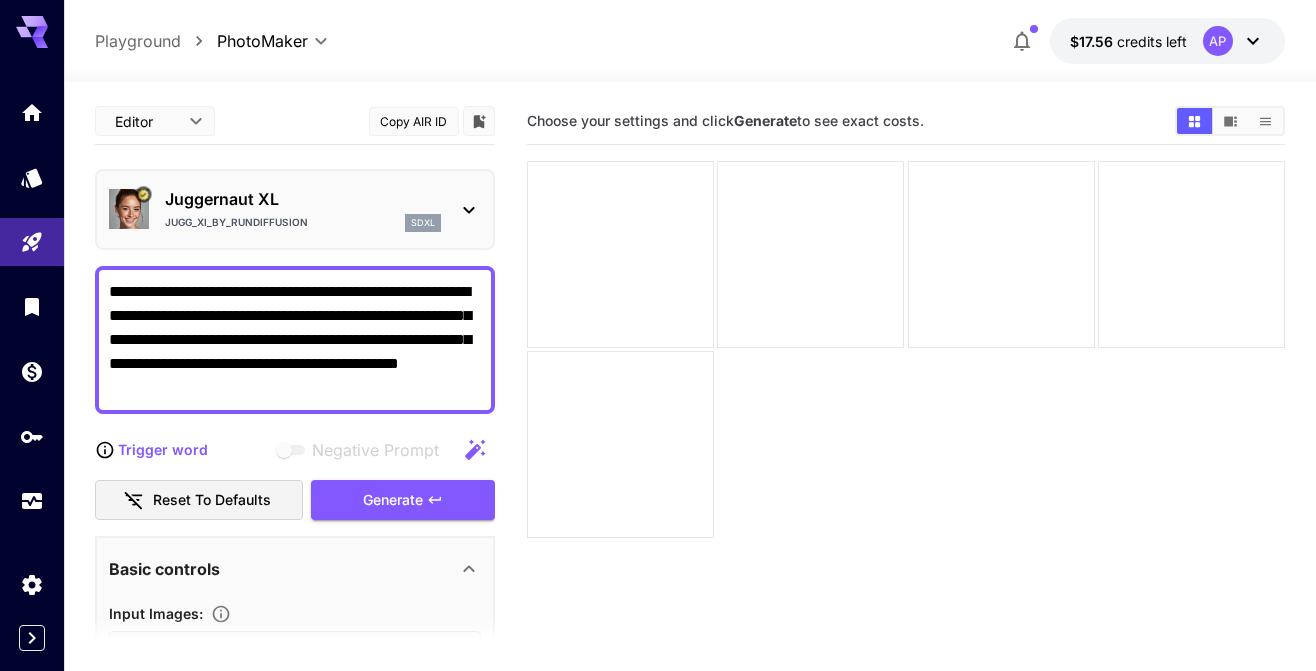 click on "**********" at bounding box center [295, 340] 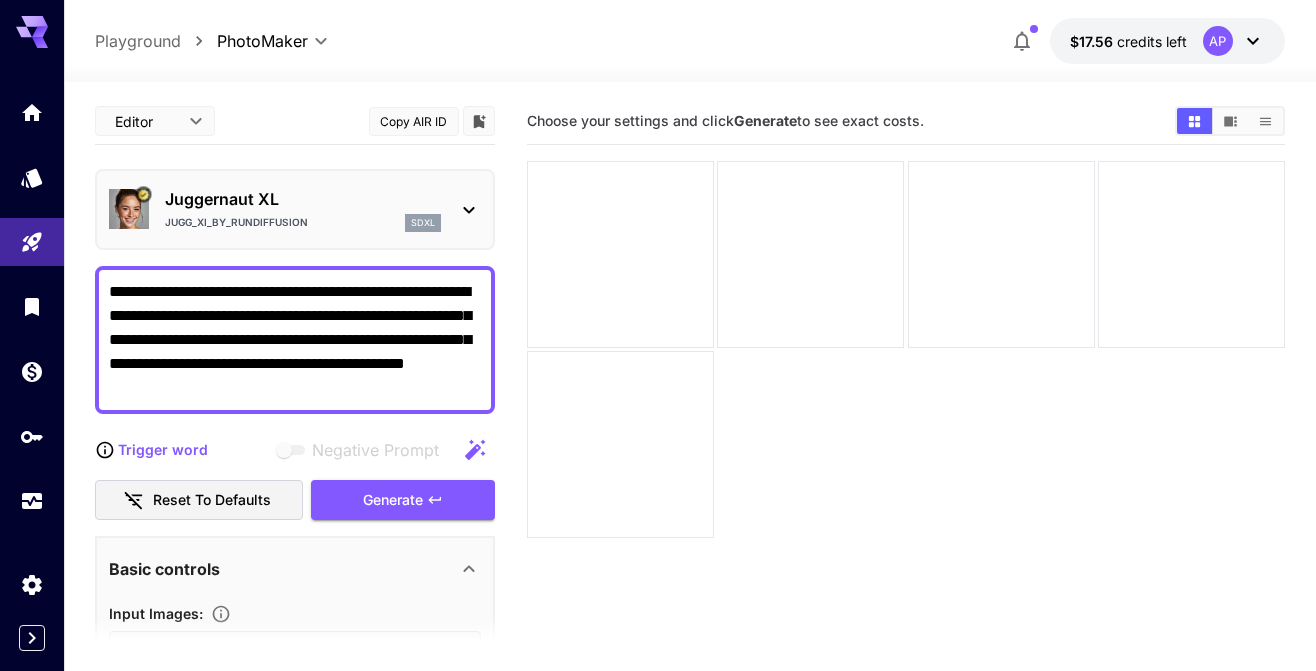 click on "**********" at bounding box center (295, 340) 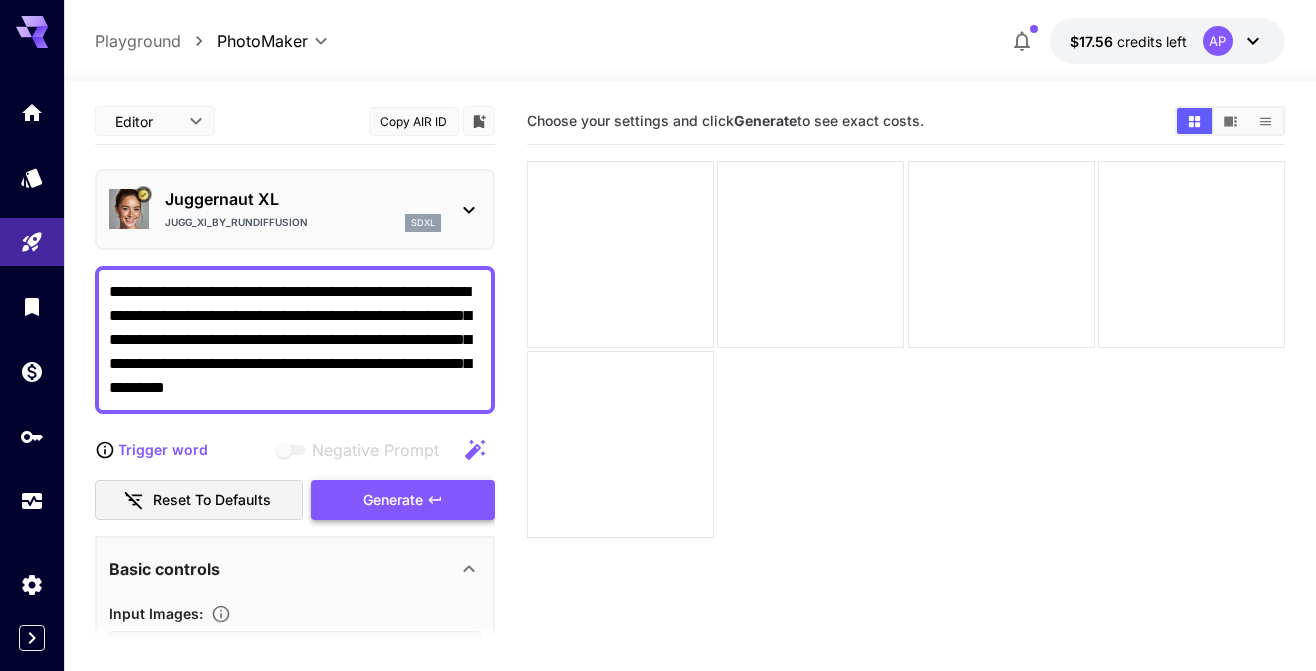 type on "**********" 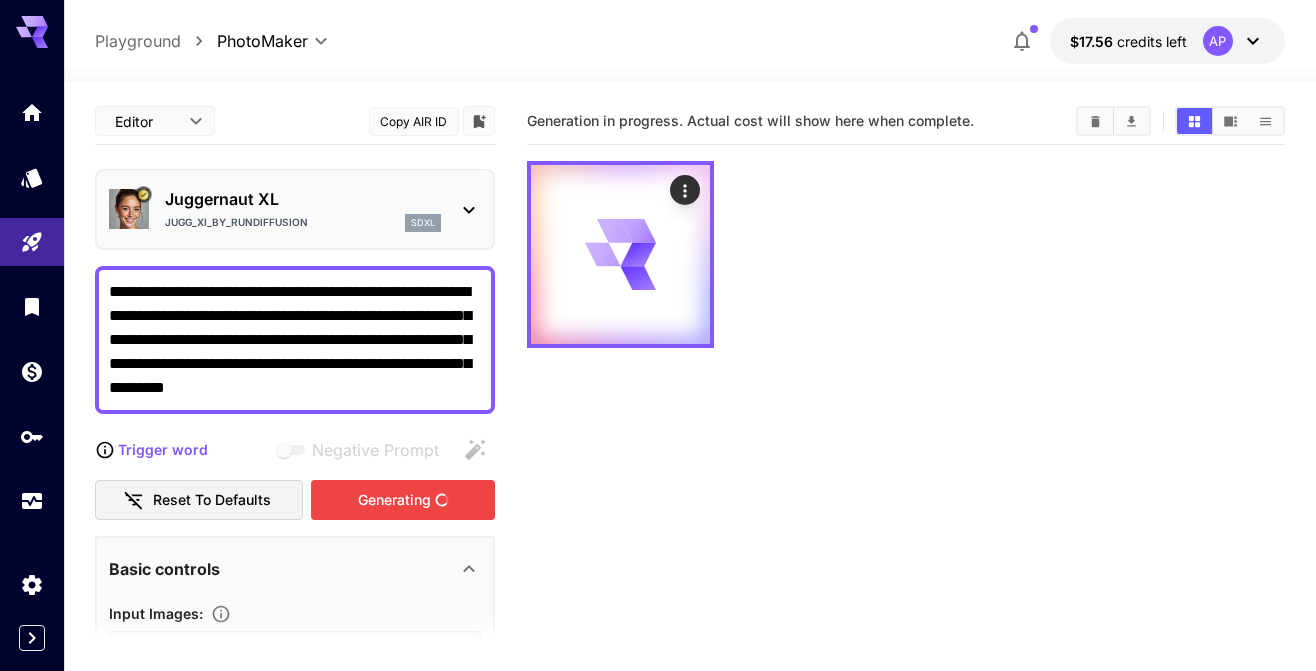 click on "Generating" at bounding box center [403, 500] 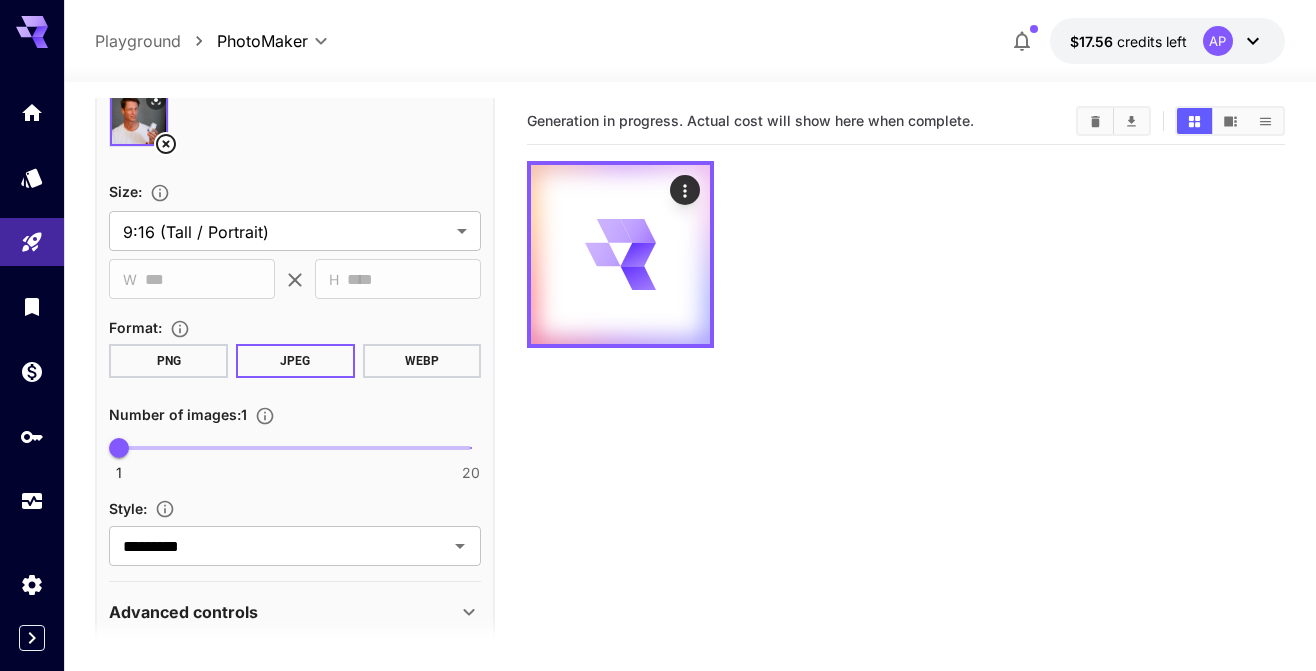 scroll, scrollTop: 613, scrollLeft: 0, axis: vertical 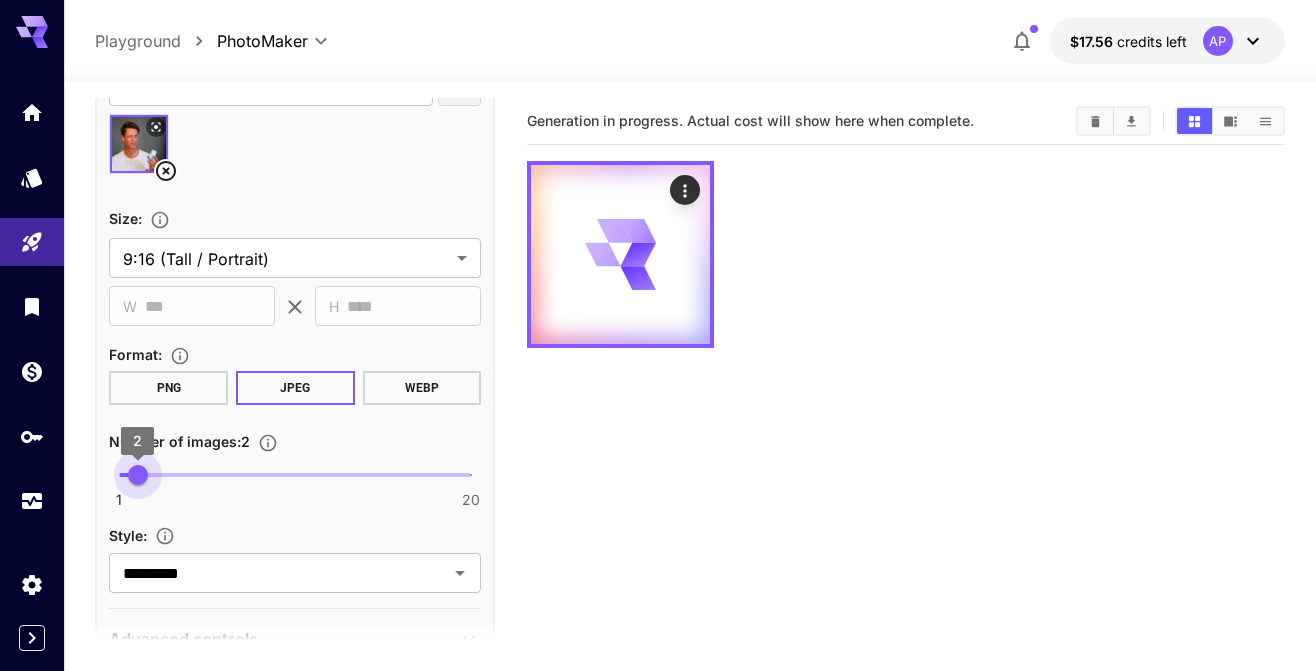 click on "2" at bounding box center [138, 475] 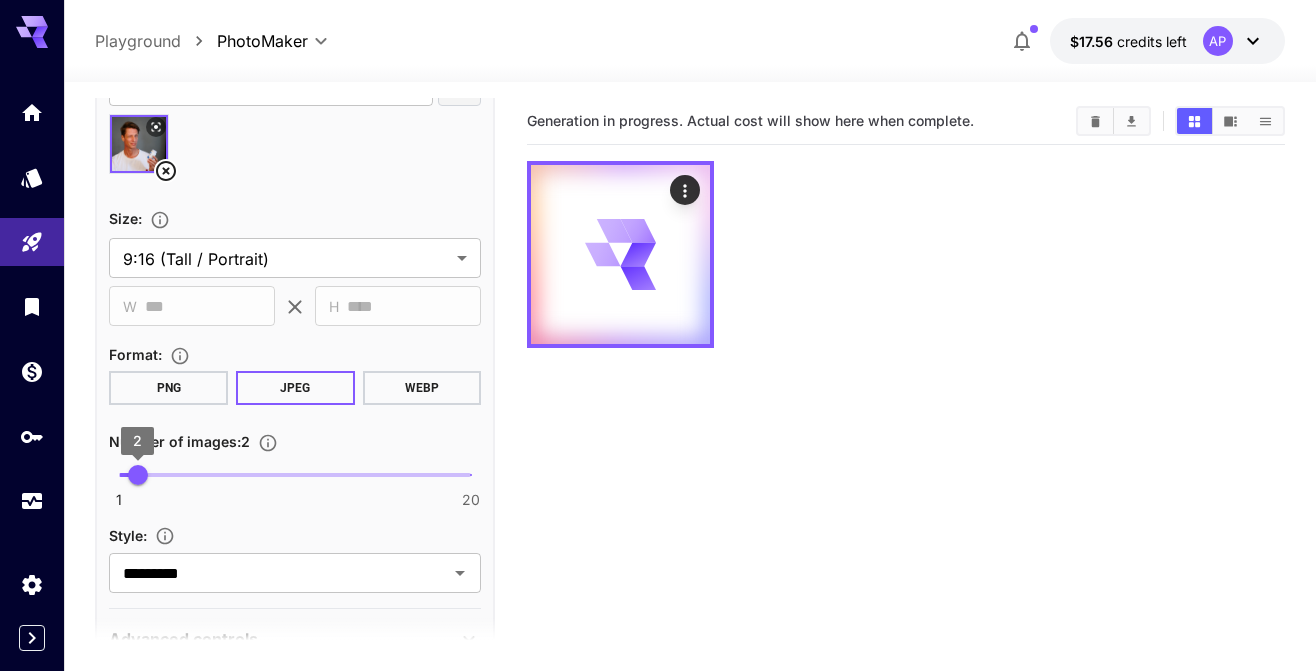 type on "*" 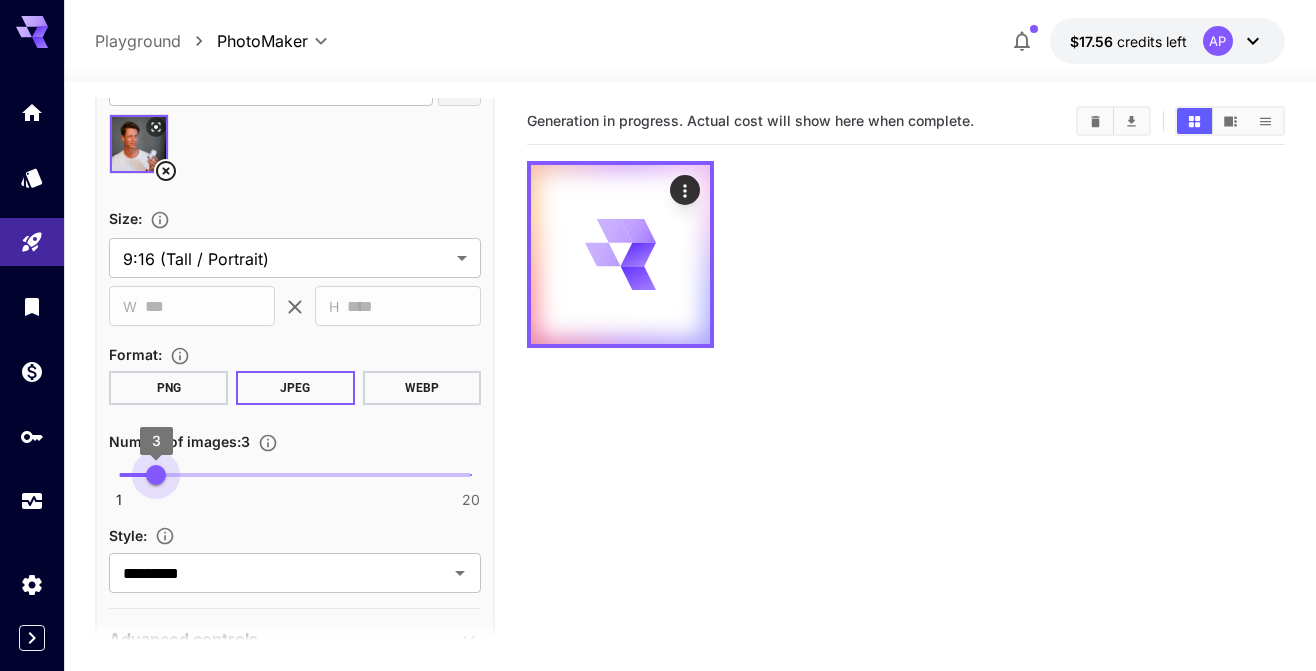 click on "3" at bounding box center (156, 475) 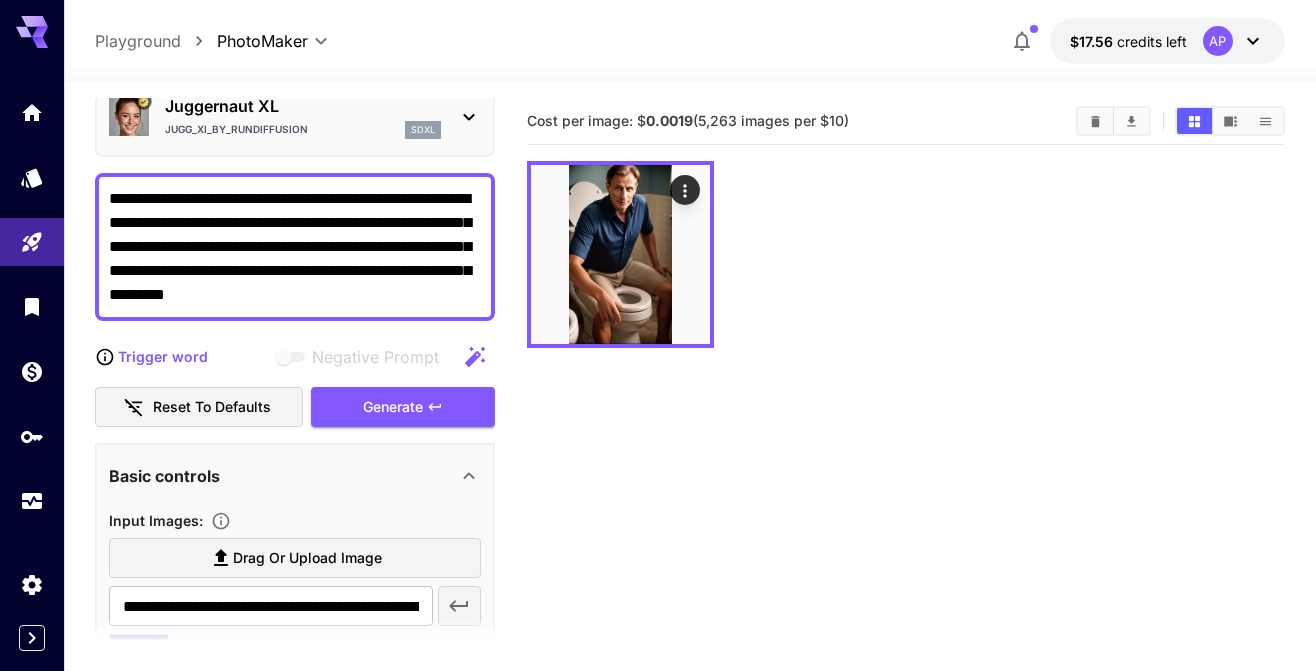 scroll, scrollTop: 0, scrollLeft: 0, axis: both 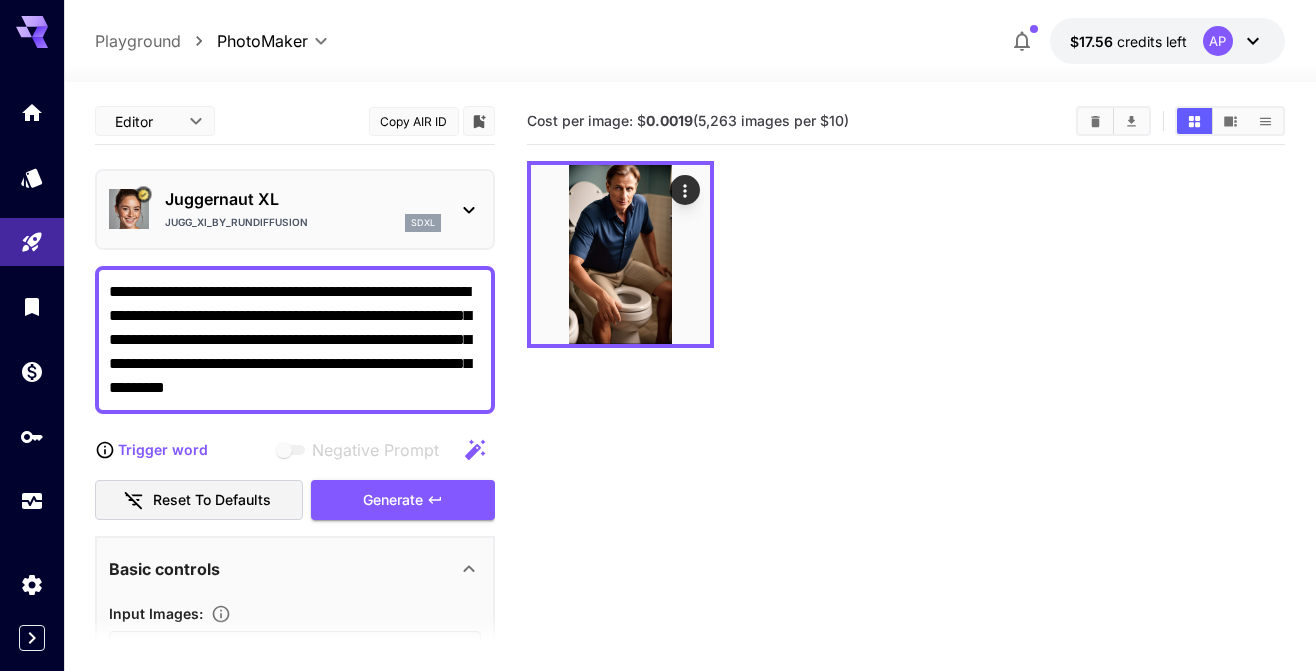 click 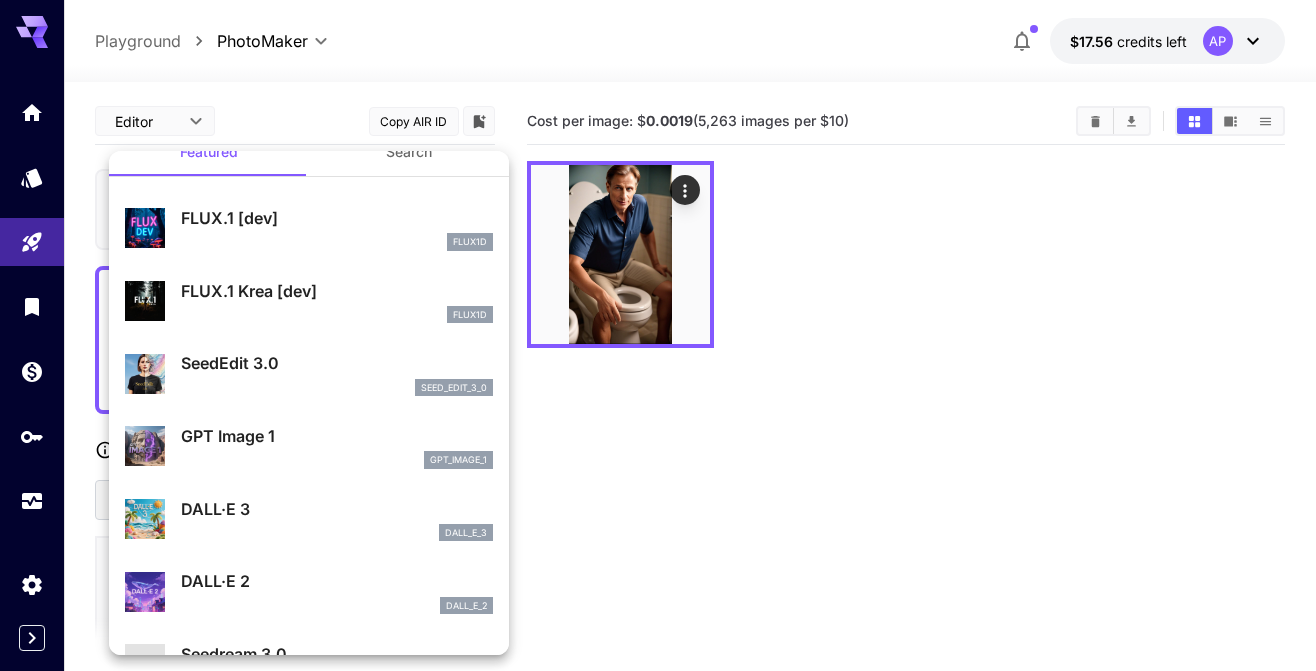 scroll, scrollTop: 36, scrollLeft: 0, axis: vertical 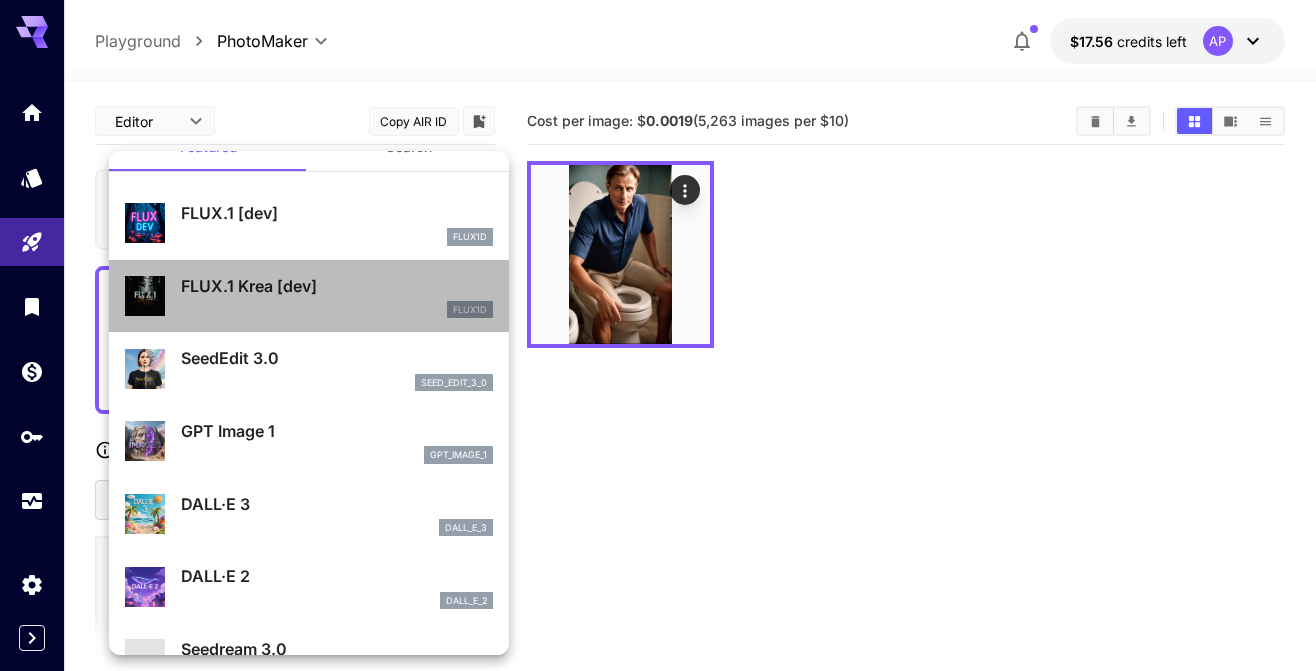 click on "FLUX.1 Krea [dev]" at bounding box center (337, 286) 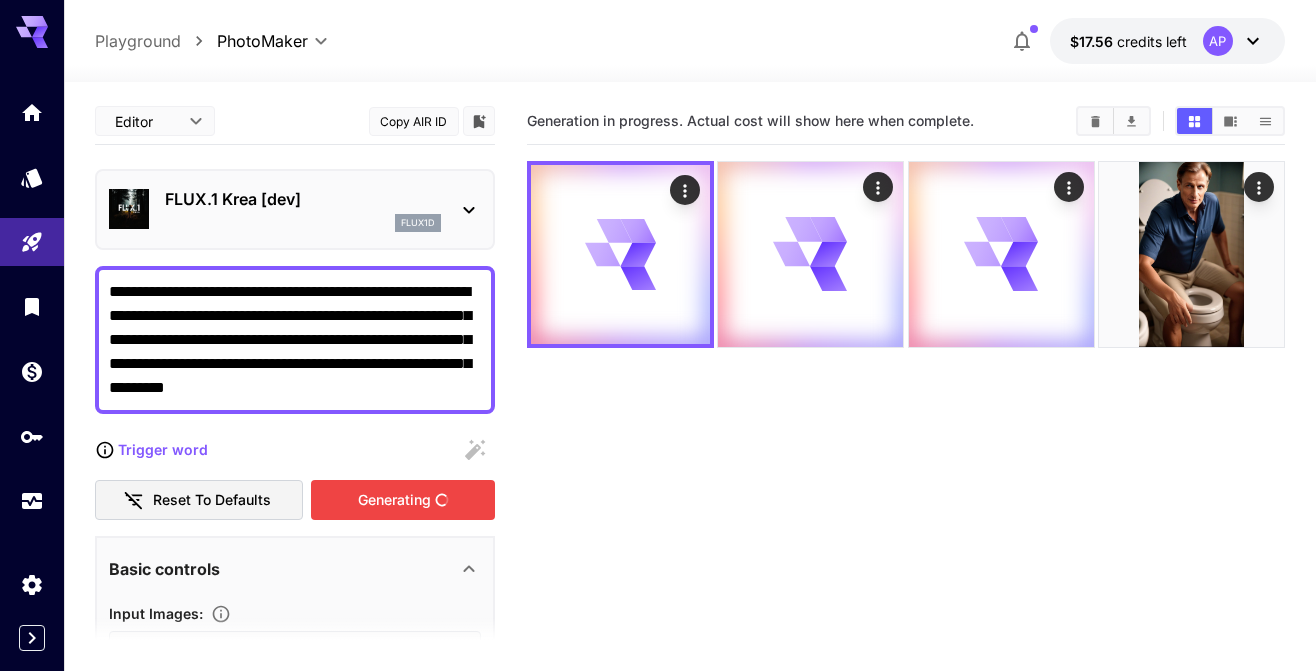 click on "Generating" at bounding box center [394, 500] 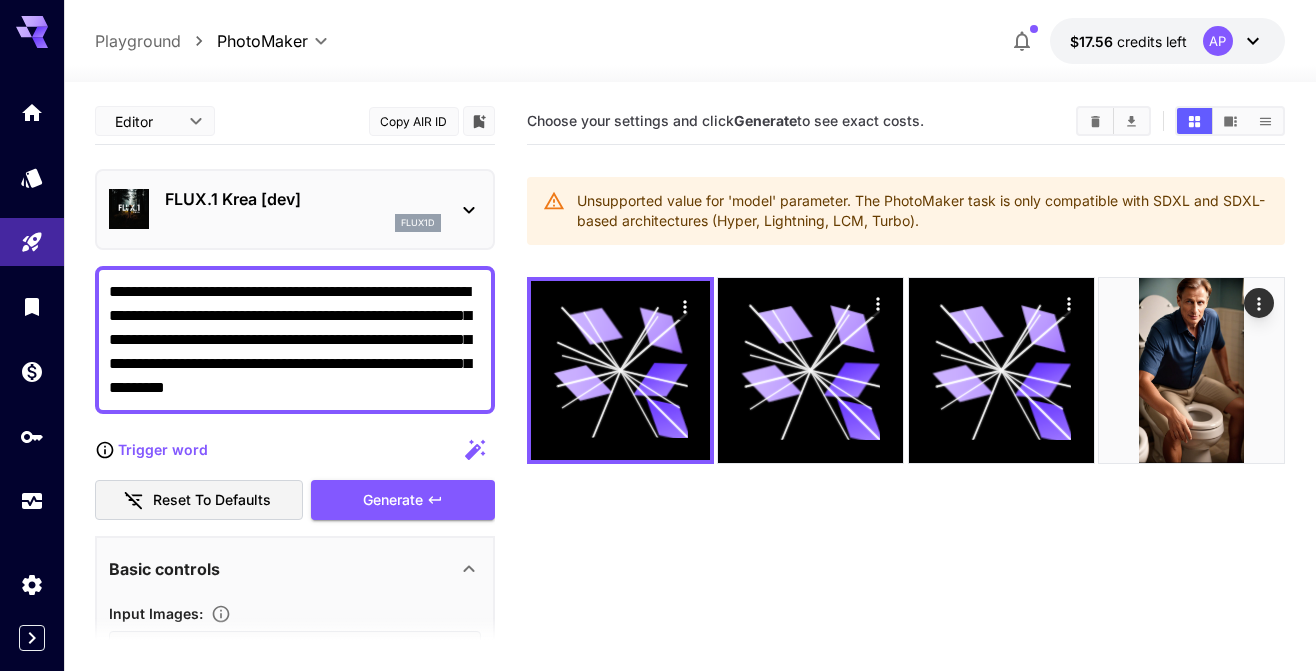 click 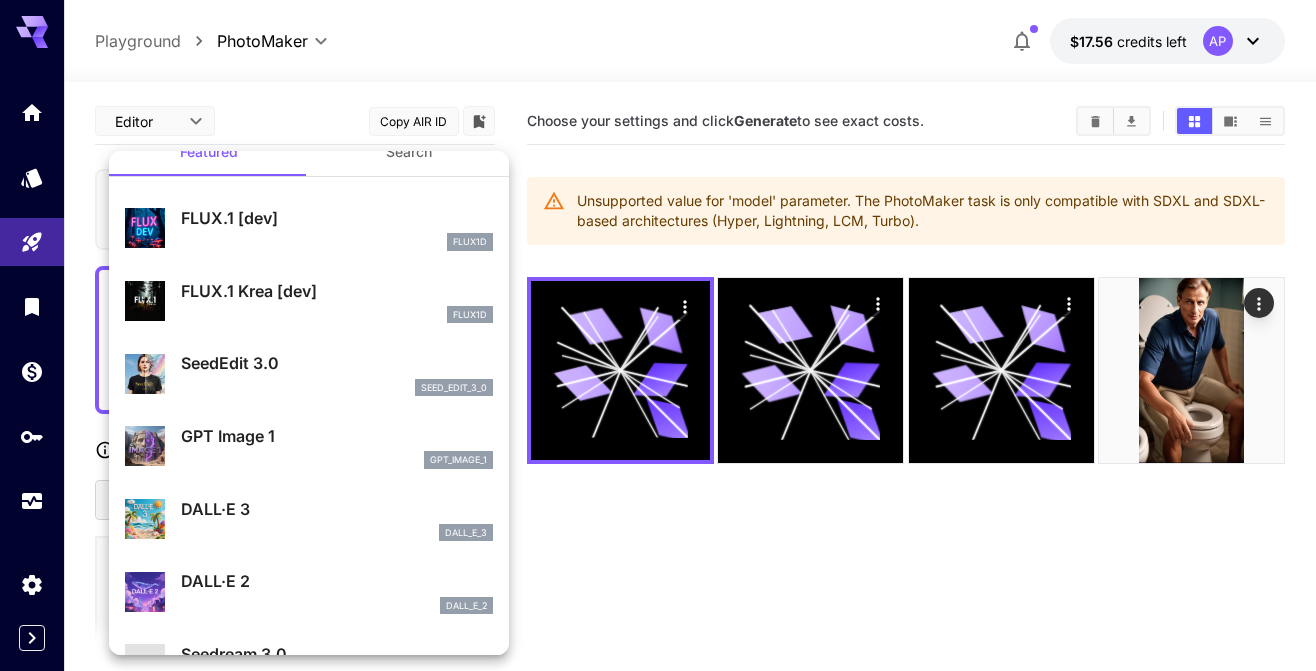 scroll, scrollTop: 34, scrollLeft: 0, axis: vertical 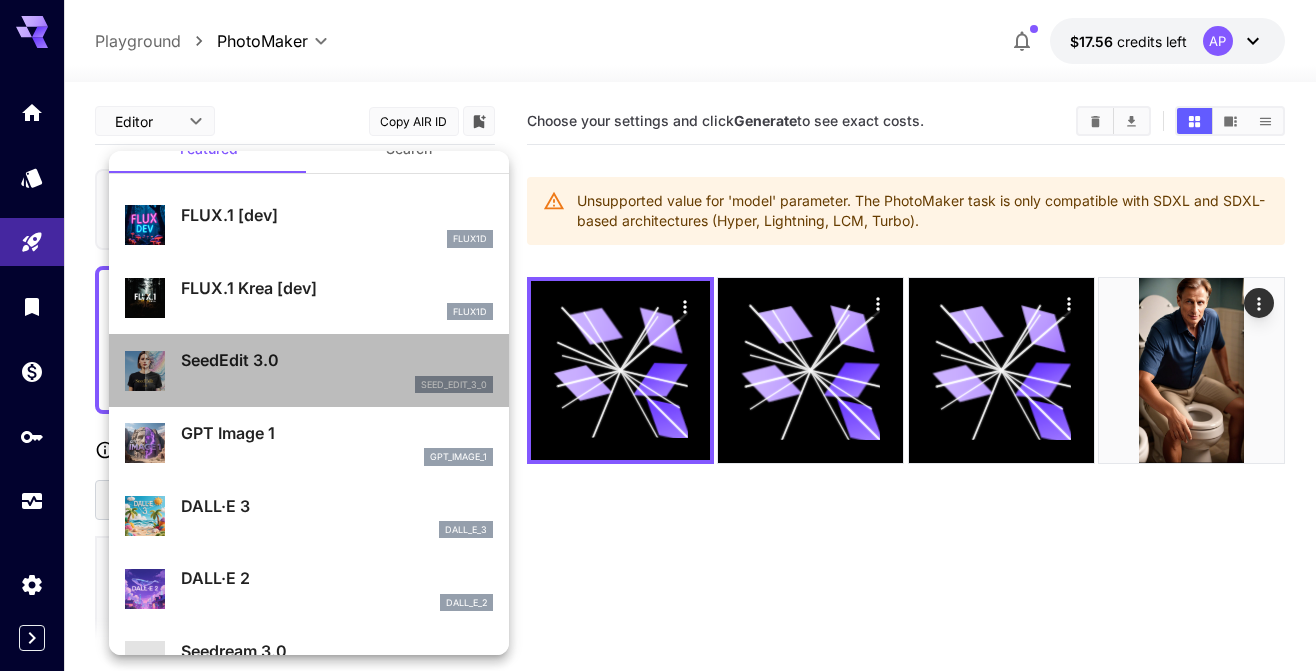 click on "seed_edit_3_0" at bounding box center [337, 385] 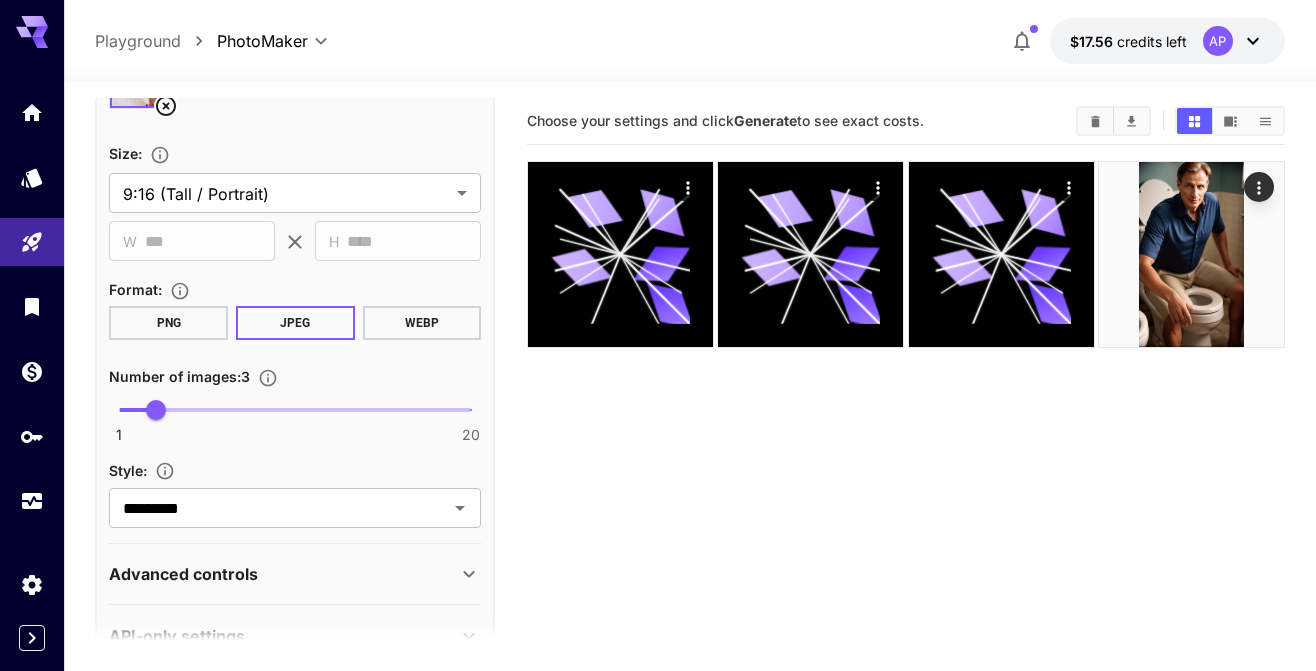 scroll, scrollTop: 691, scrollLeft: 0, axis: vertical 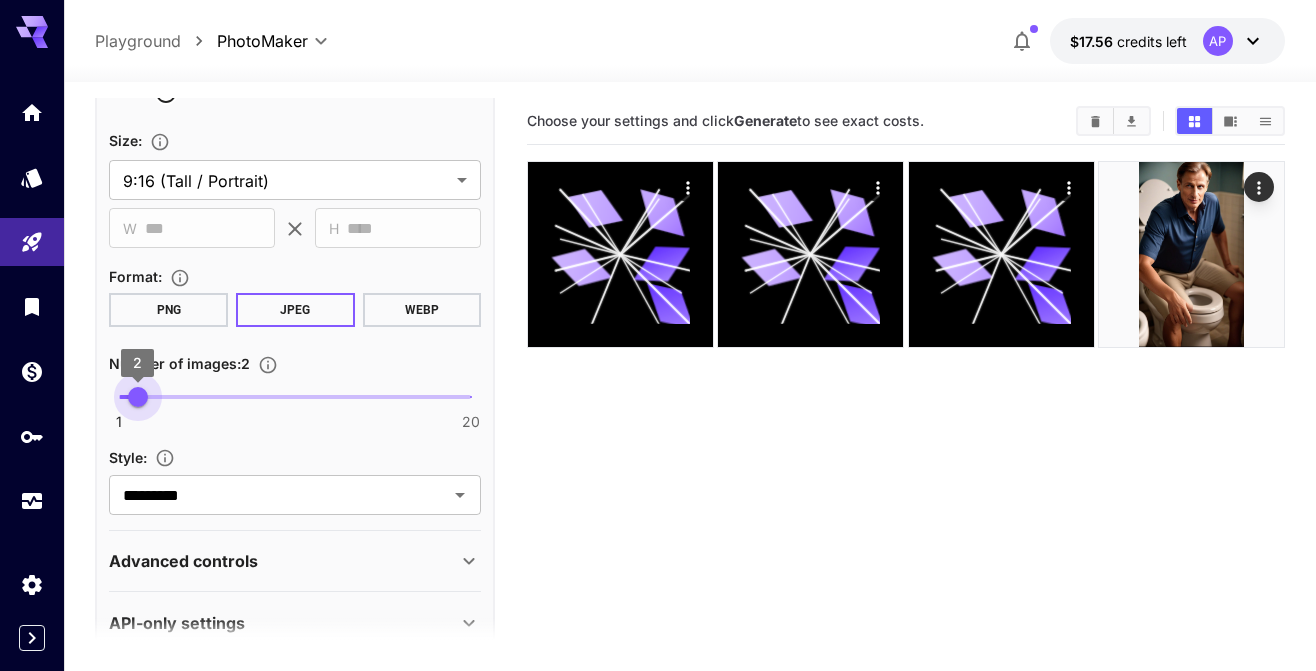 type on "*" 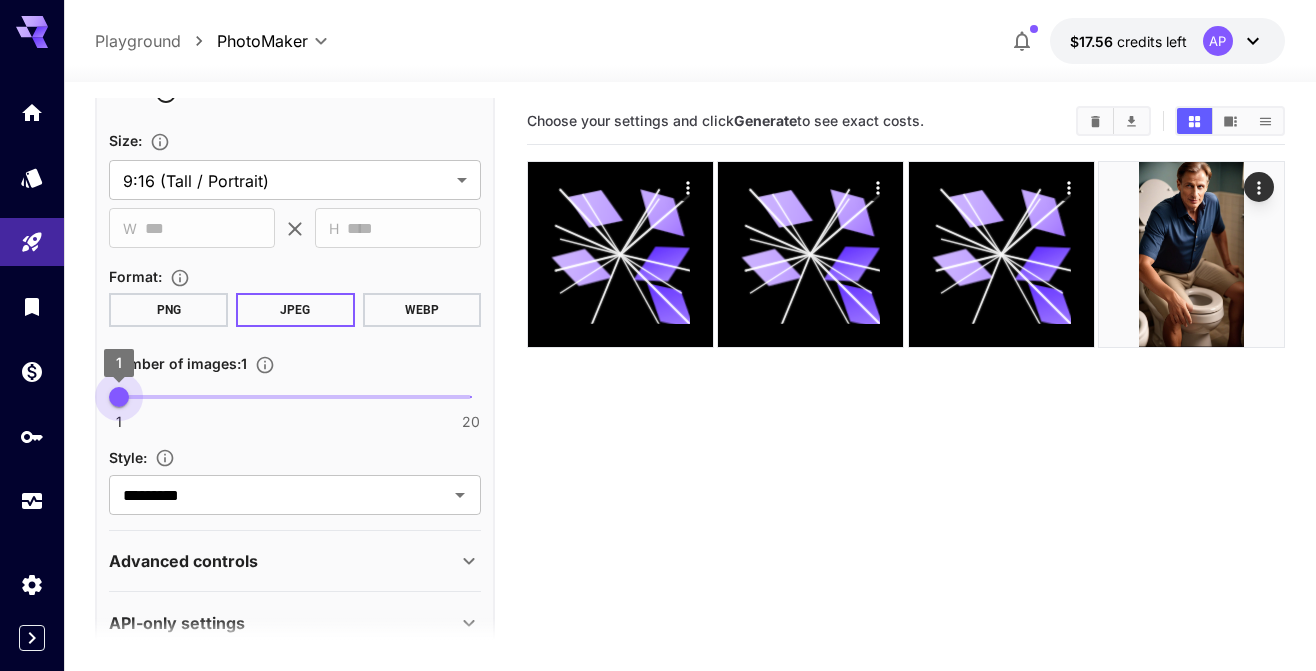 drag, startPoint x: 153, startPoint y: 396, endPoint x: 126, endPoint y: 392, distance: 27.294687 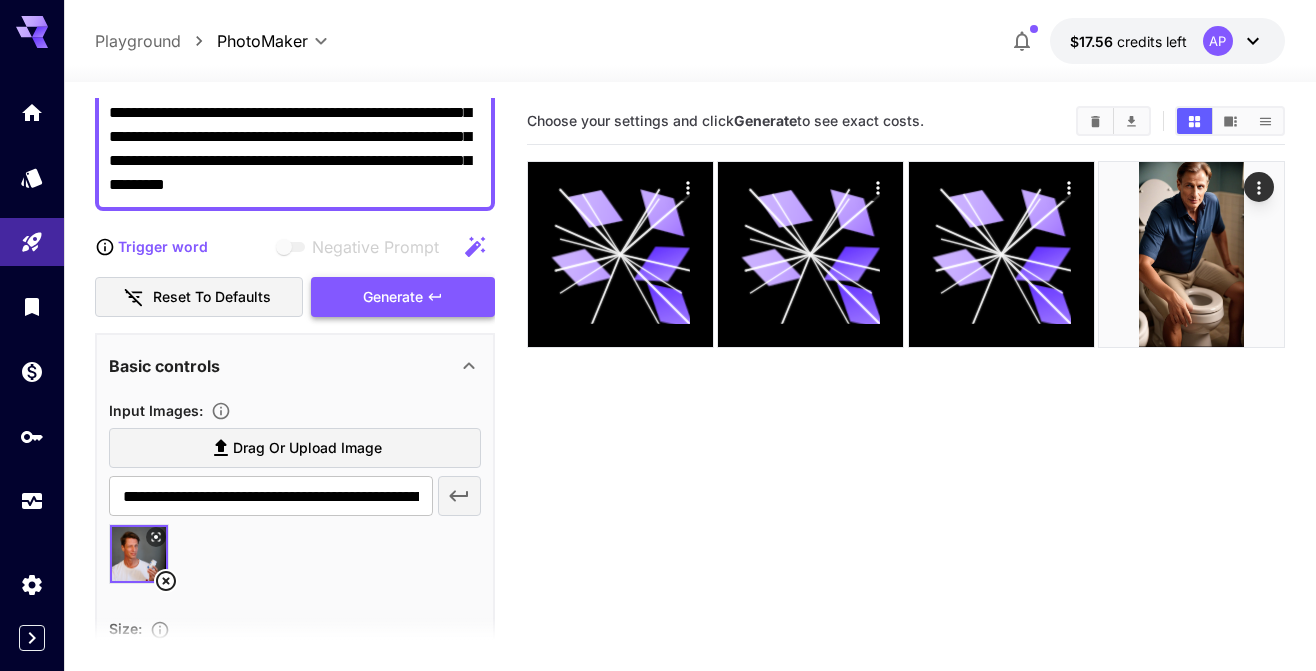 scroll, scrollTop: 194, scrollLeft: 0, axis: vertical 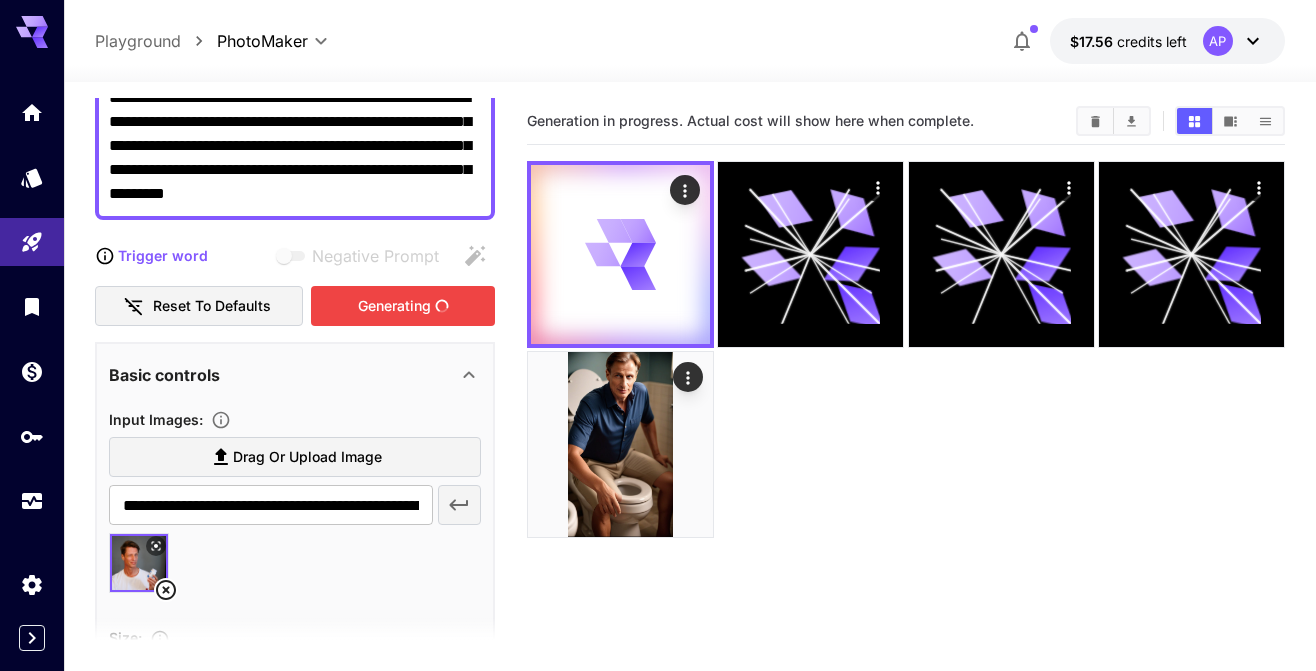 click on "Generating" at bounding box center (403, 306) 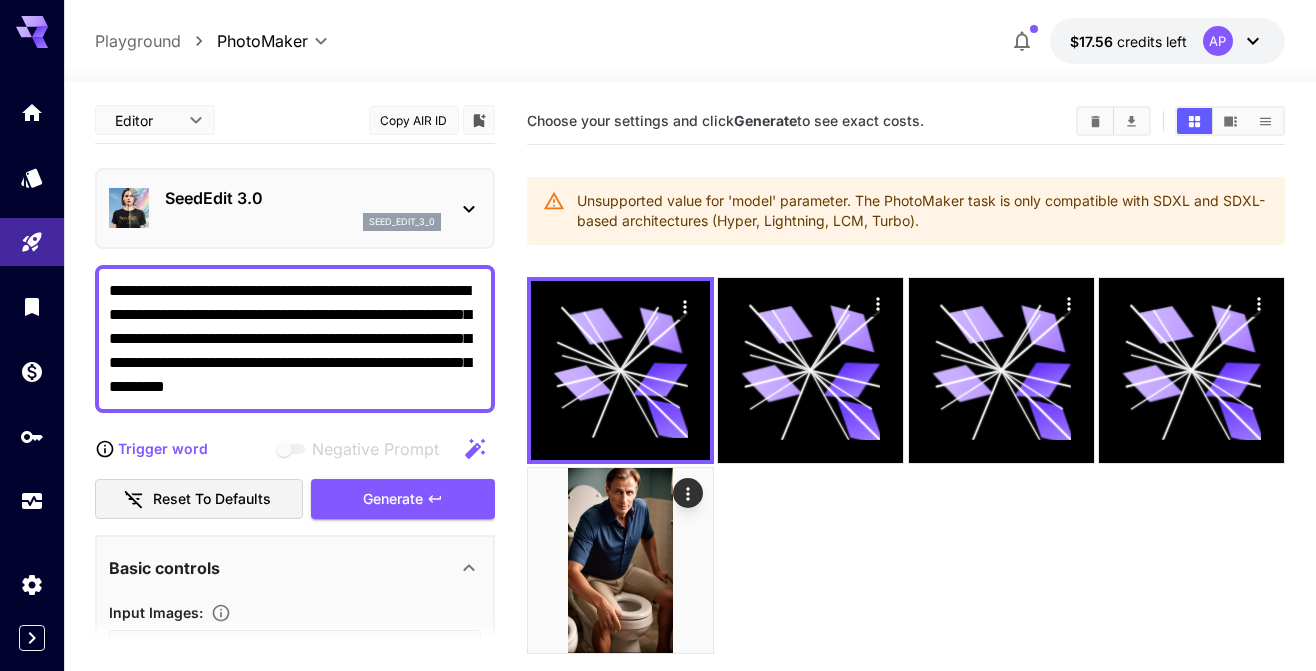 scroll, scrollTop: 0, scrollLeft: 0, axis: both 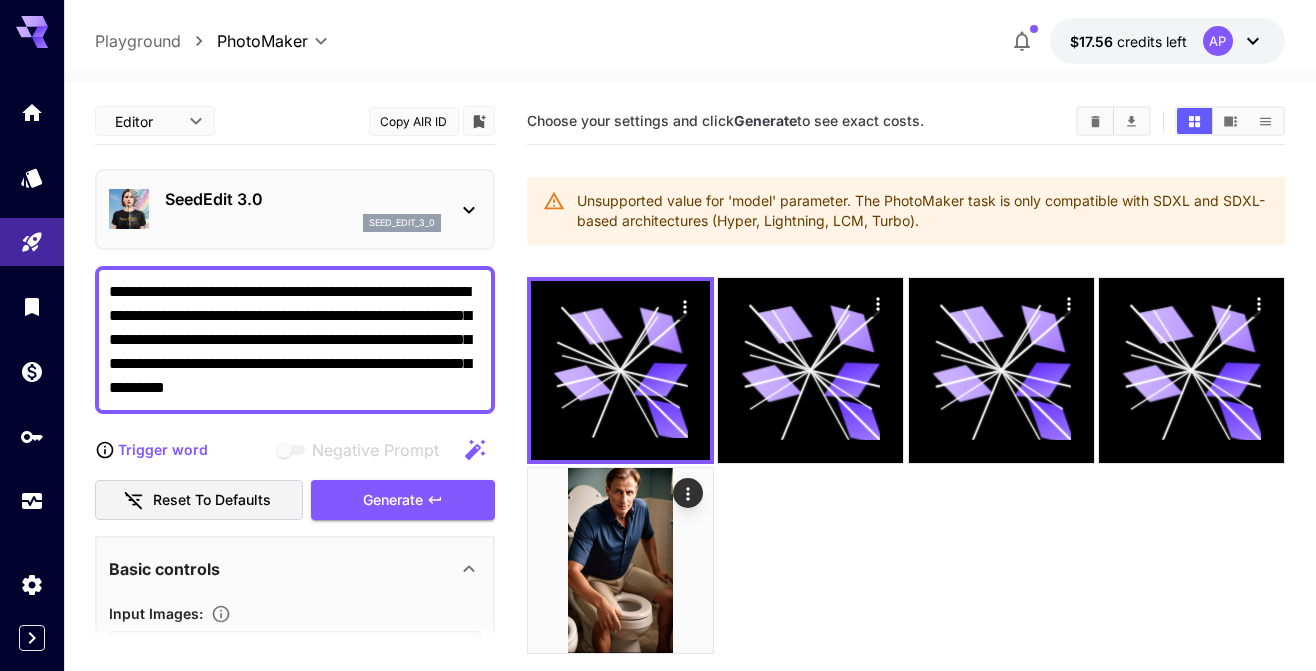 click 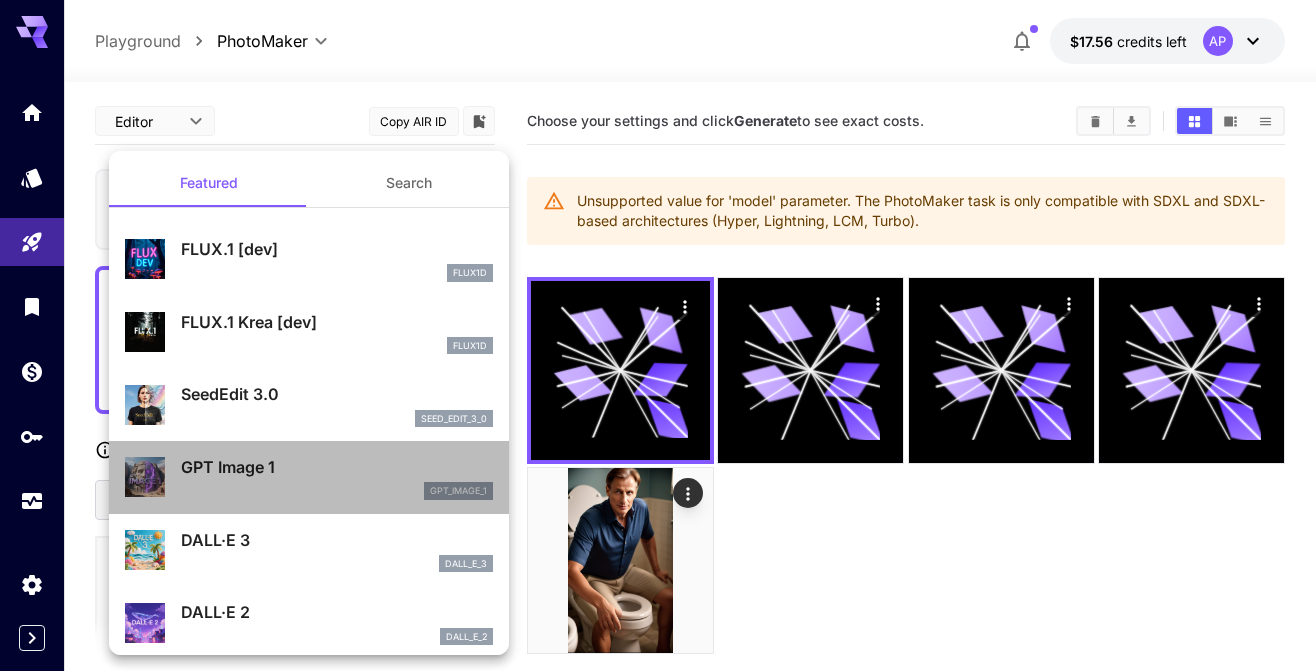 click on "GPT Image 1 gpt_image_1" at bounding box center (337, 477) 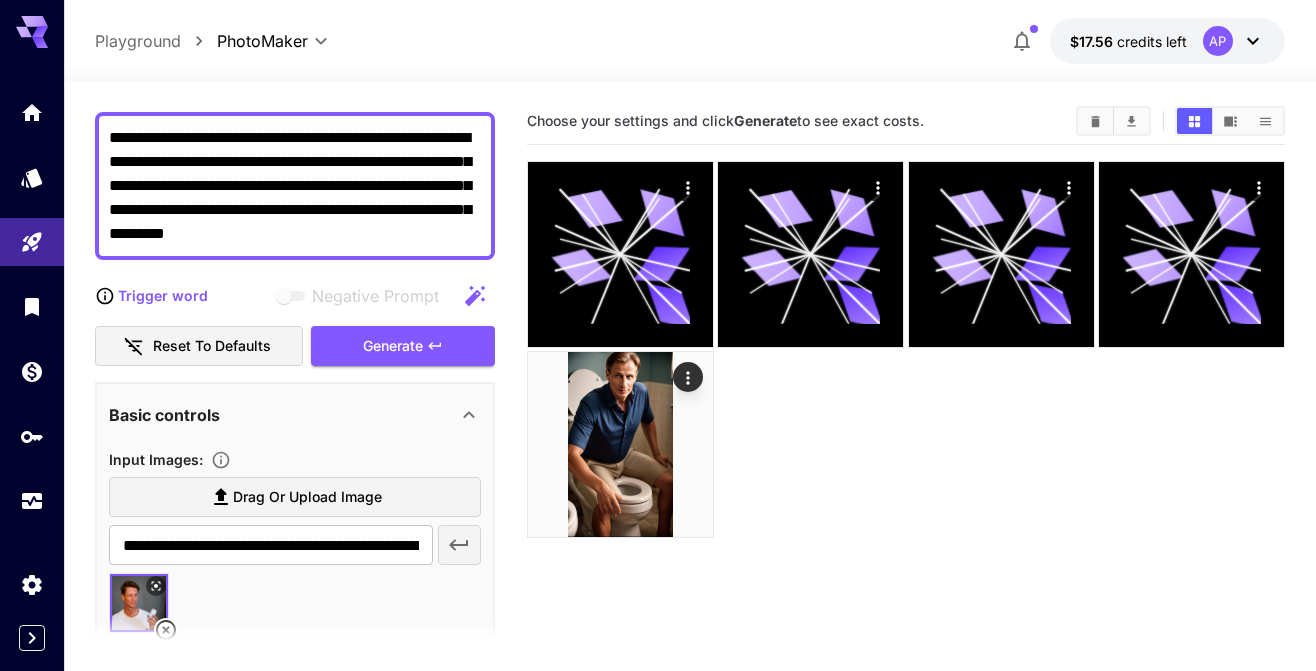scroll, scrollTop: 145, scrollLeft: 0, axis: vertical 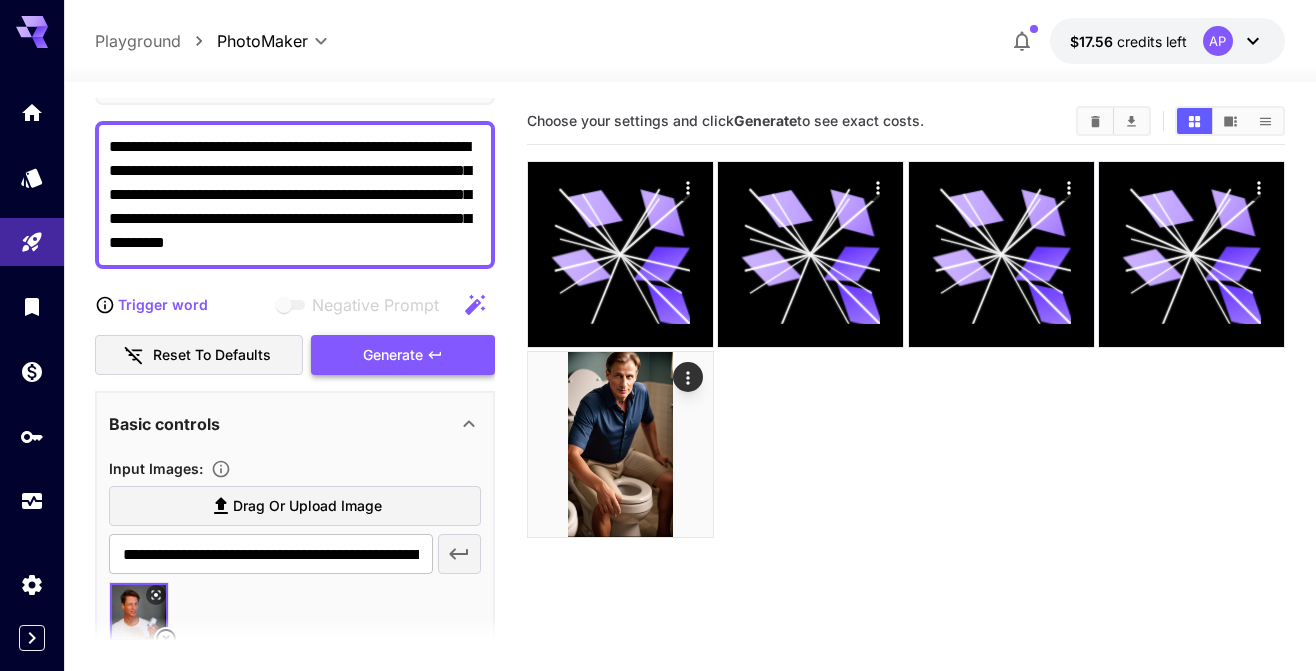 click on "Generate" at bounding box center [403, 355] 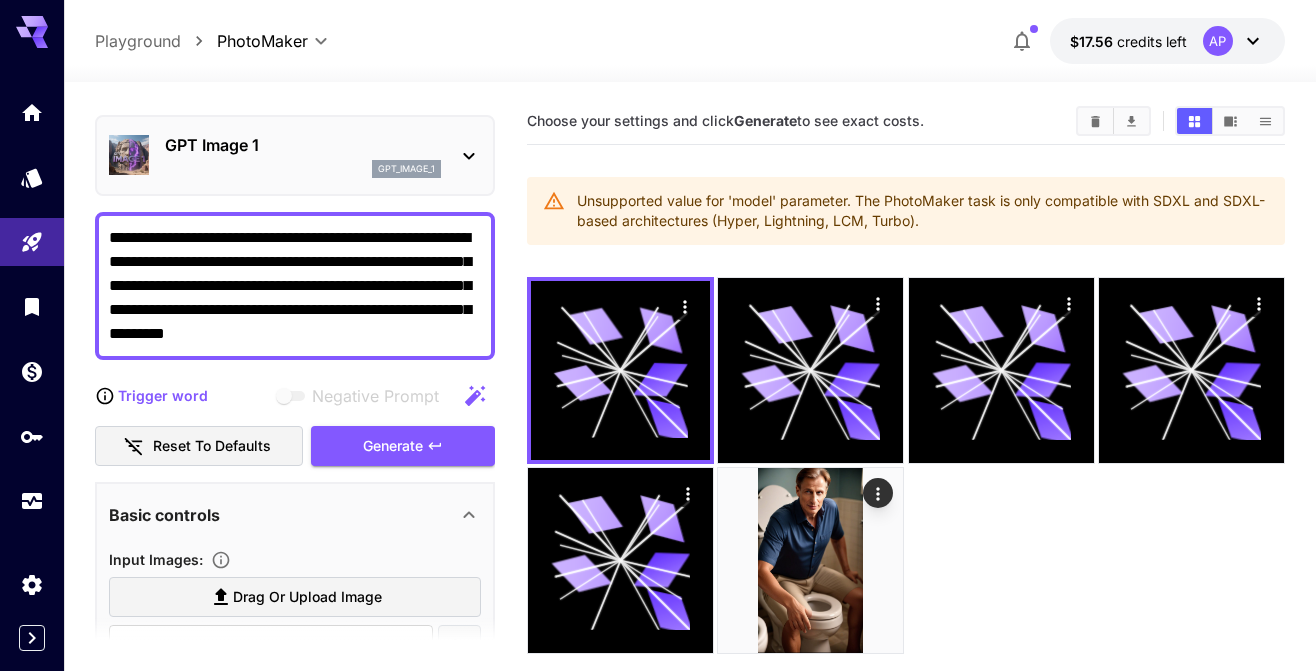 scroll, scrollTop: 0, scrollLeft: 0, axis: both 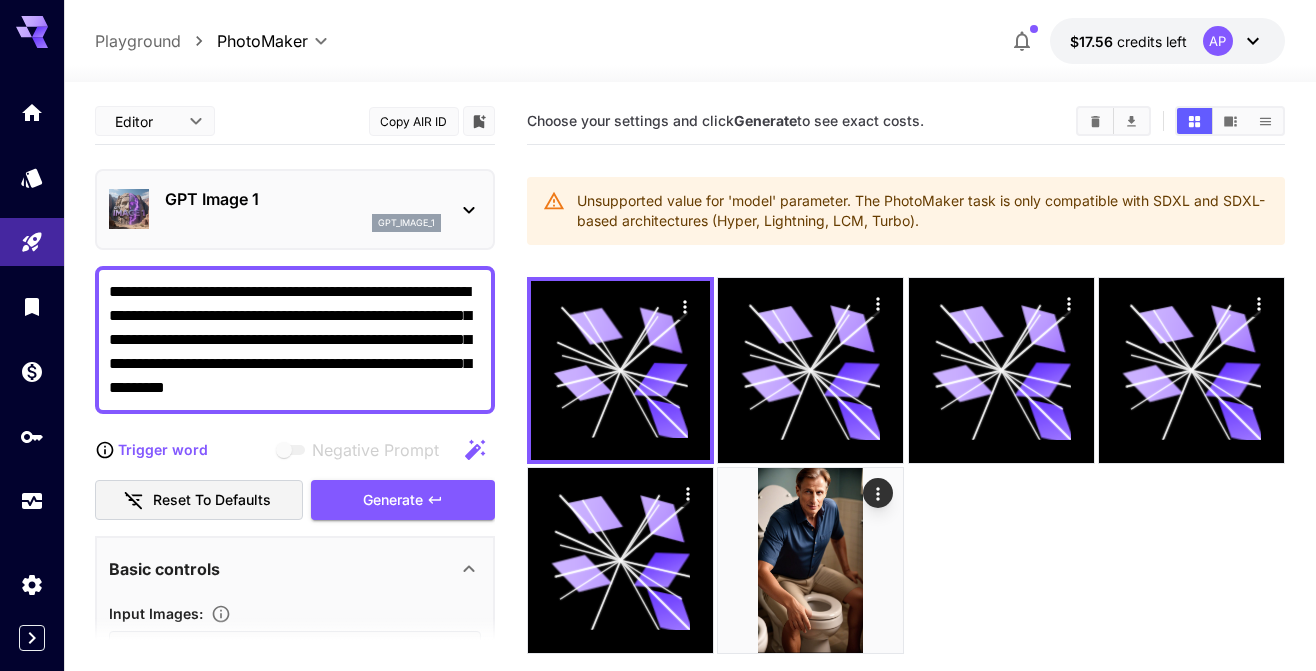 click 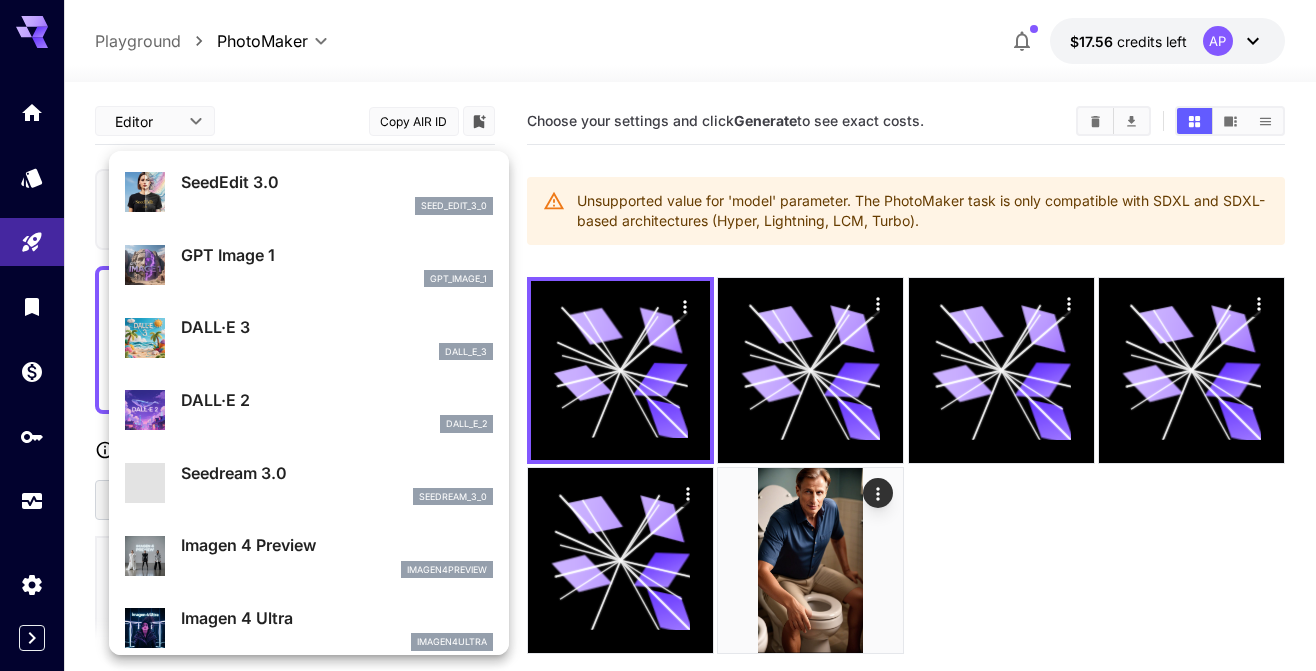 scroll, scrollTop: 180, scrollLeft: 0, axis: vertical 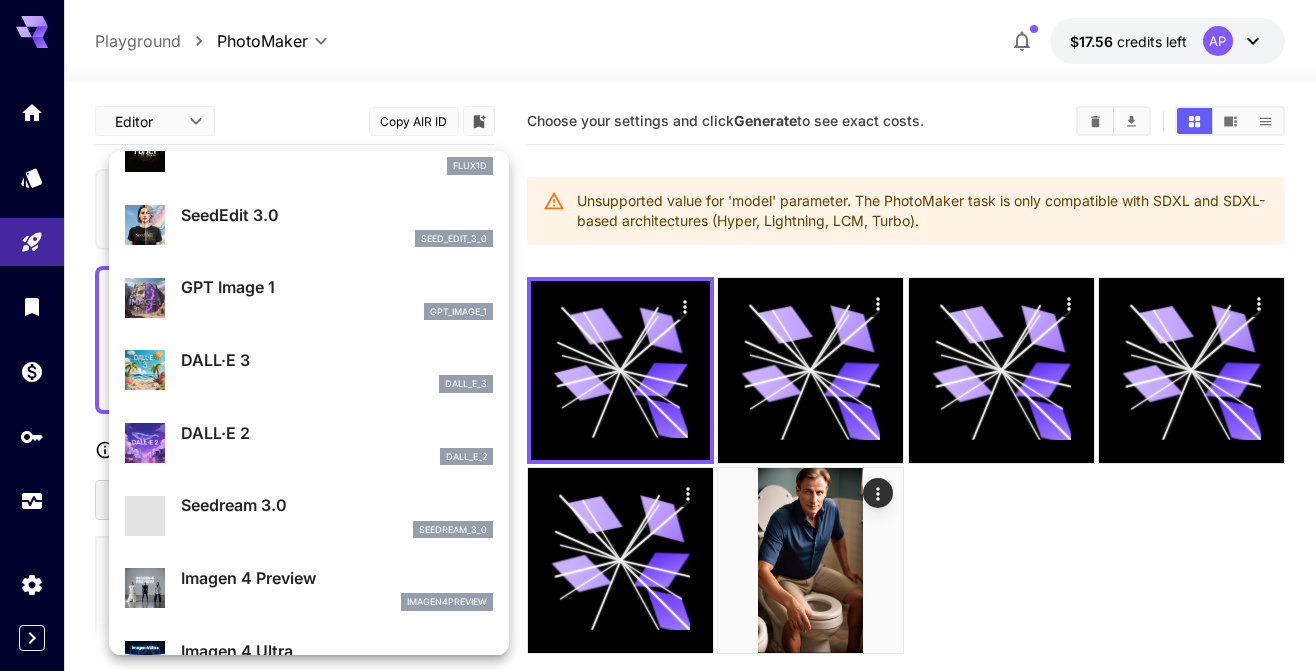 click at bounding box center [658, 335] 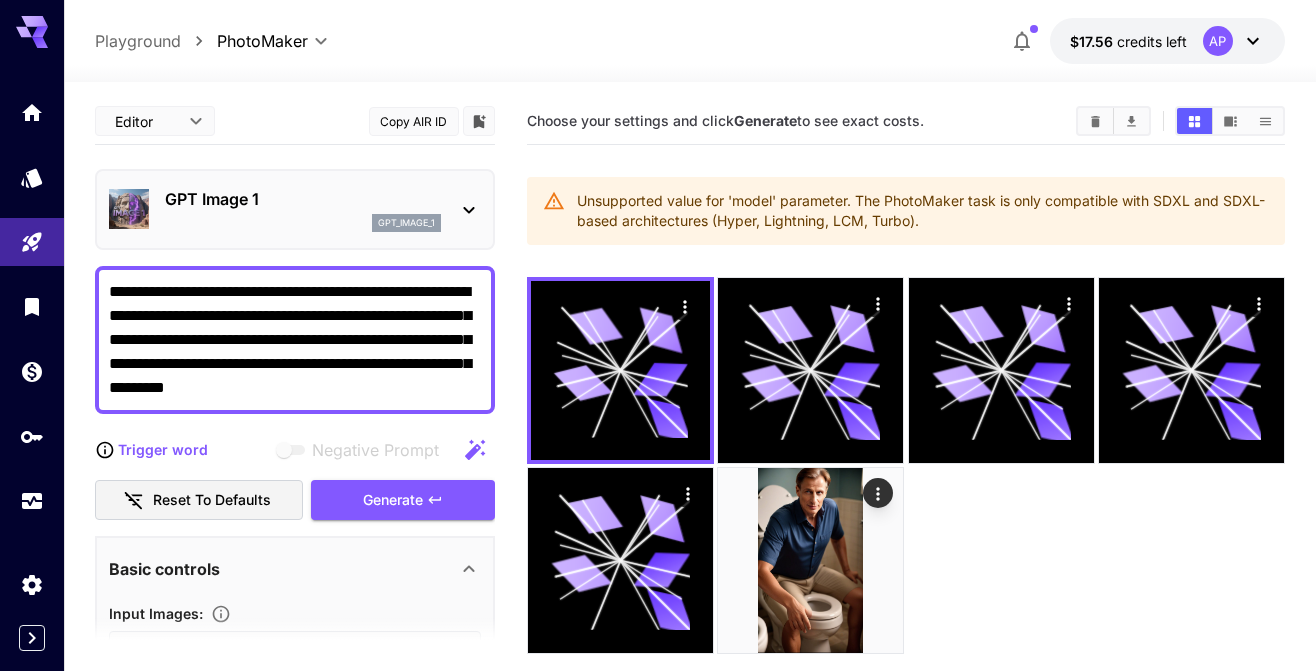 drag, startPoint x: 238, startPoint y: 340, endPoint x: 194, endPoint y: 343, distance: 44.102154 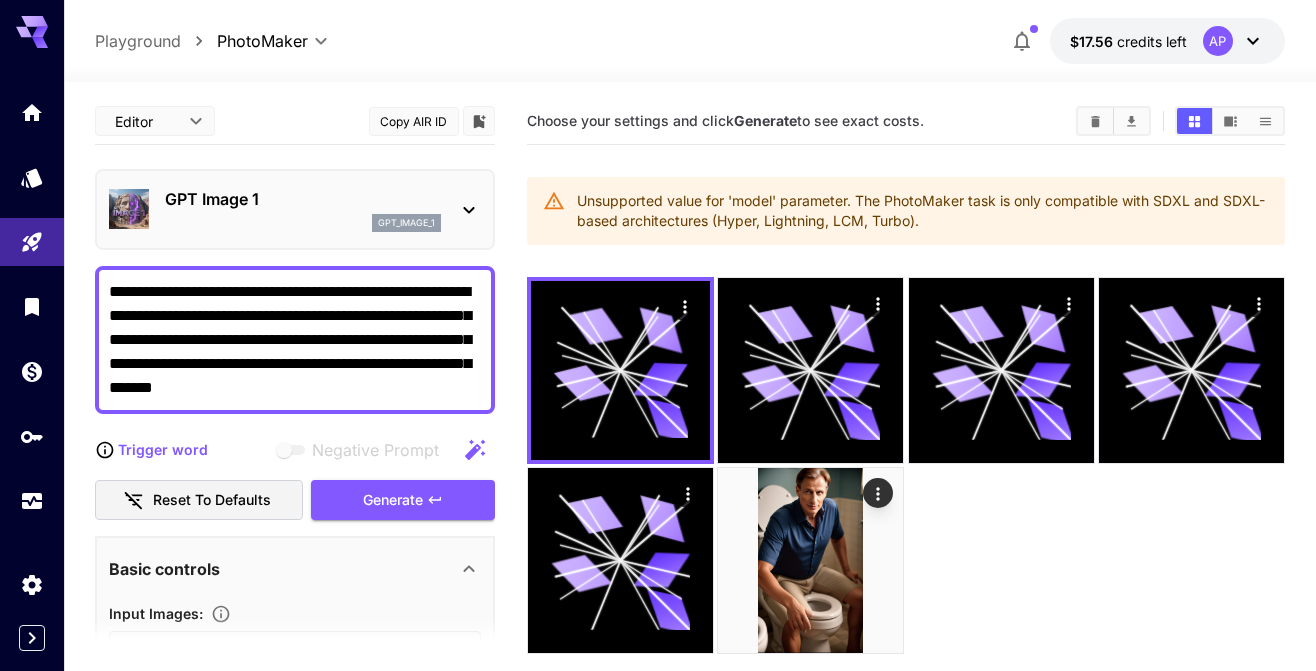 click on "**********" at bounding box center (295, 340) 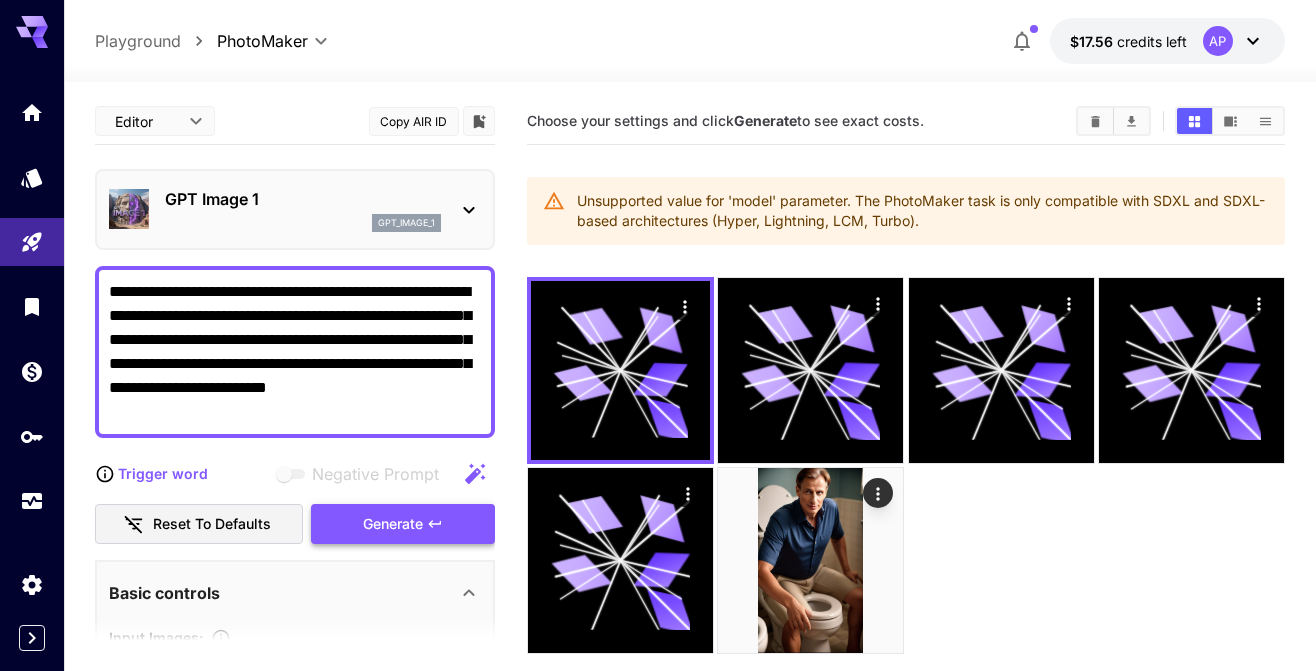 click on "Generate" at bounding box center (393, 524) 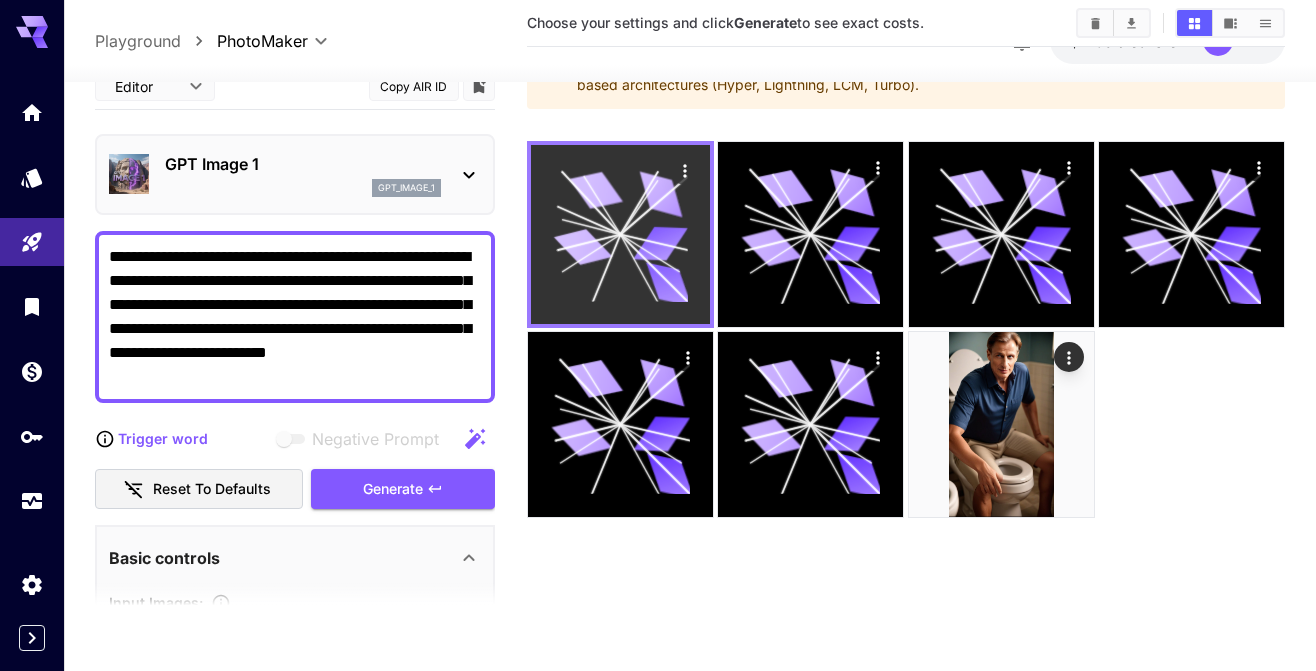 scroll, scrollTop: 158, scrollLeft: 0, axis: vertical 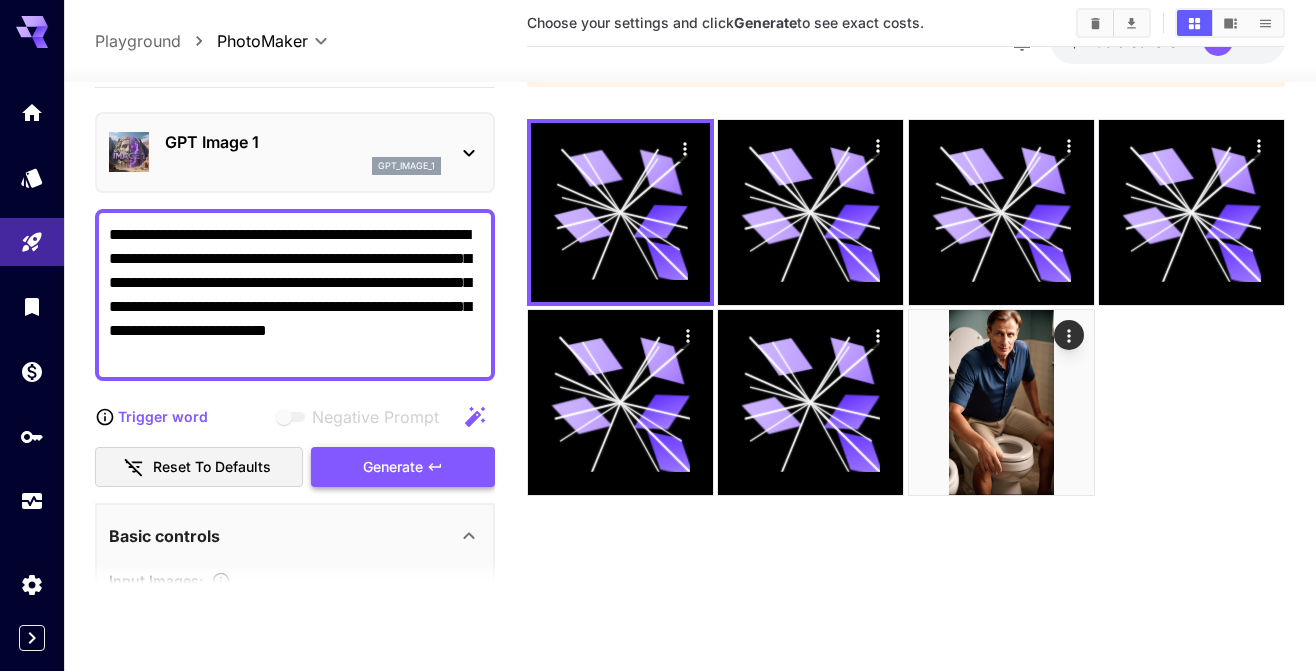 click on "Generate" at bounding box center (393, 466) 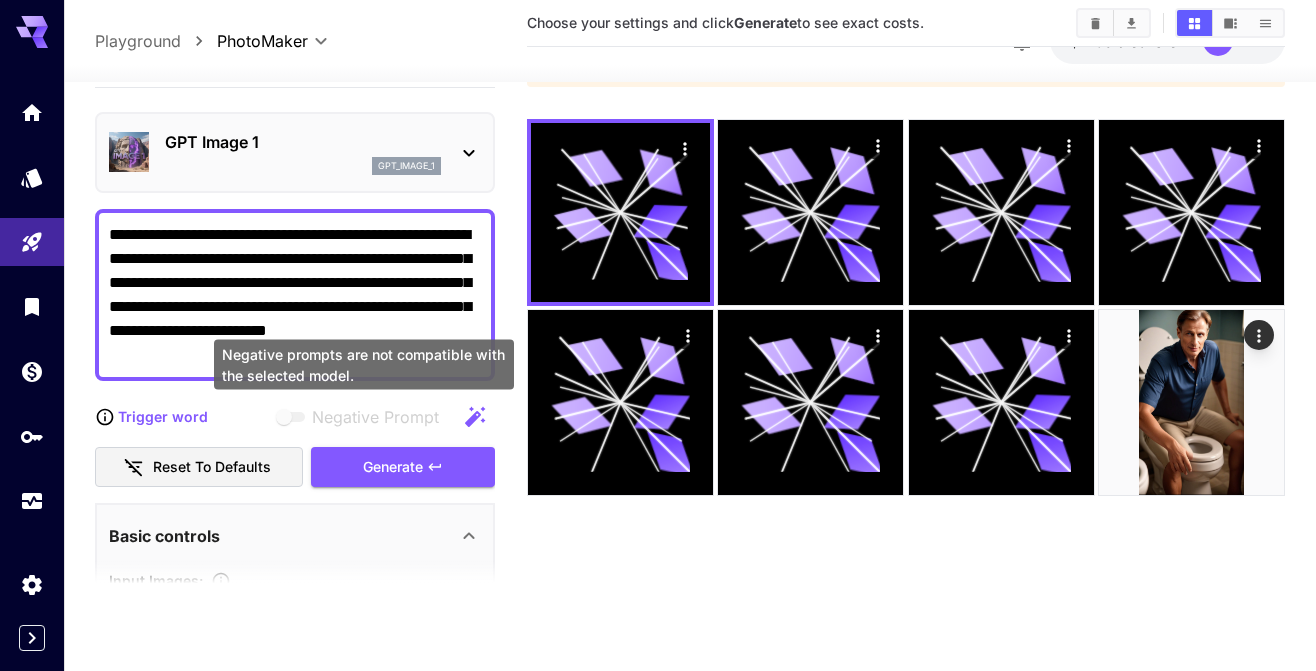 click at bounding box center (292, 417) 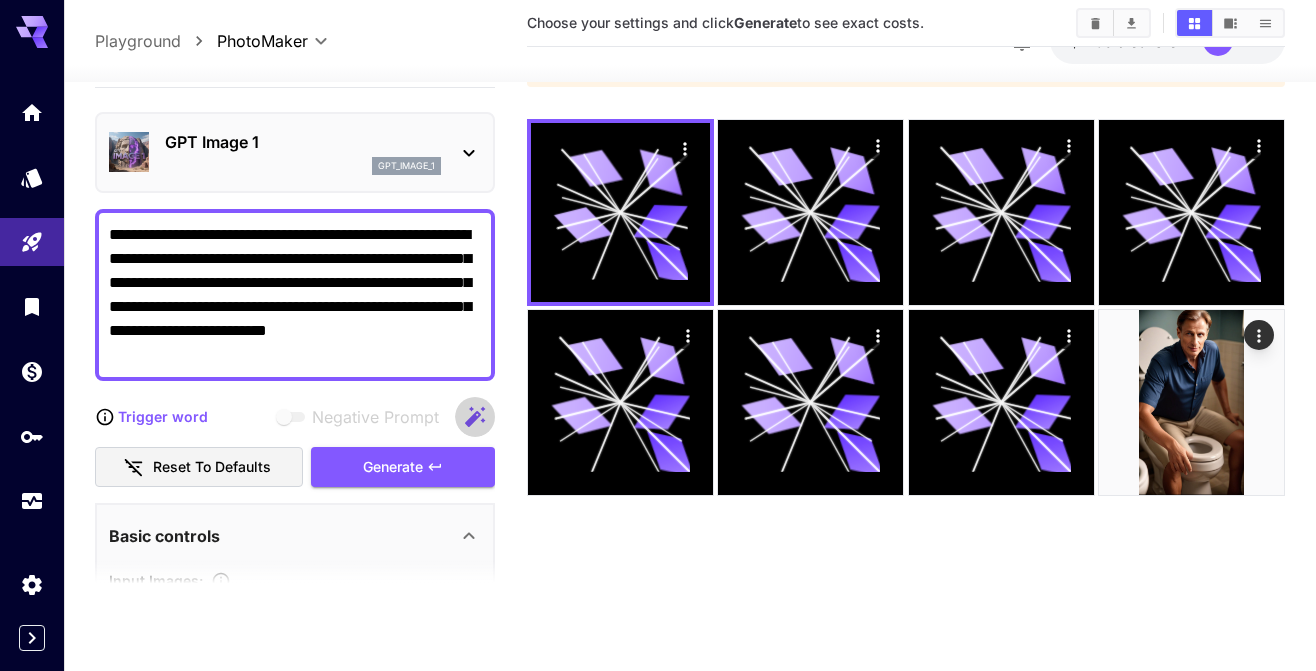 click 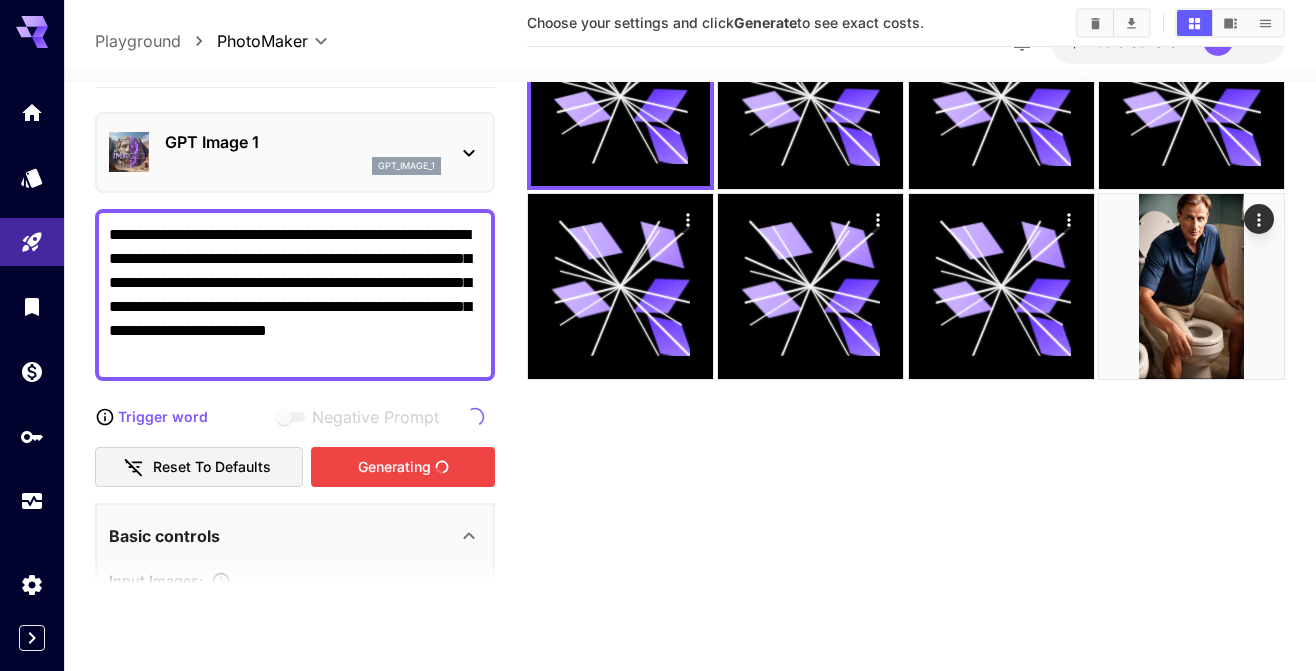 type on "**********" 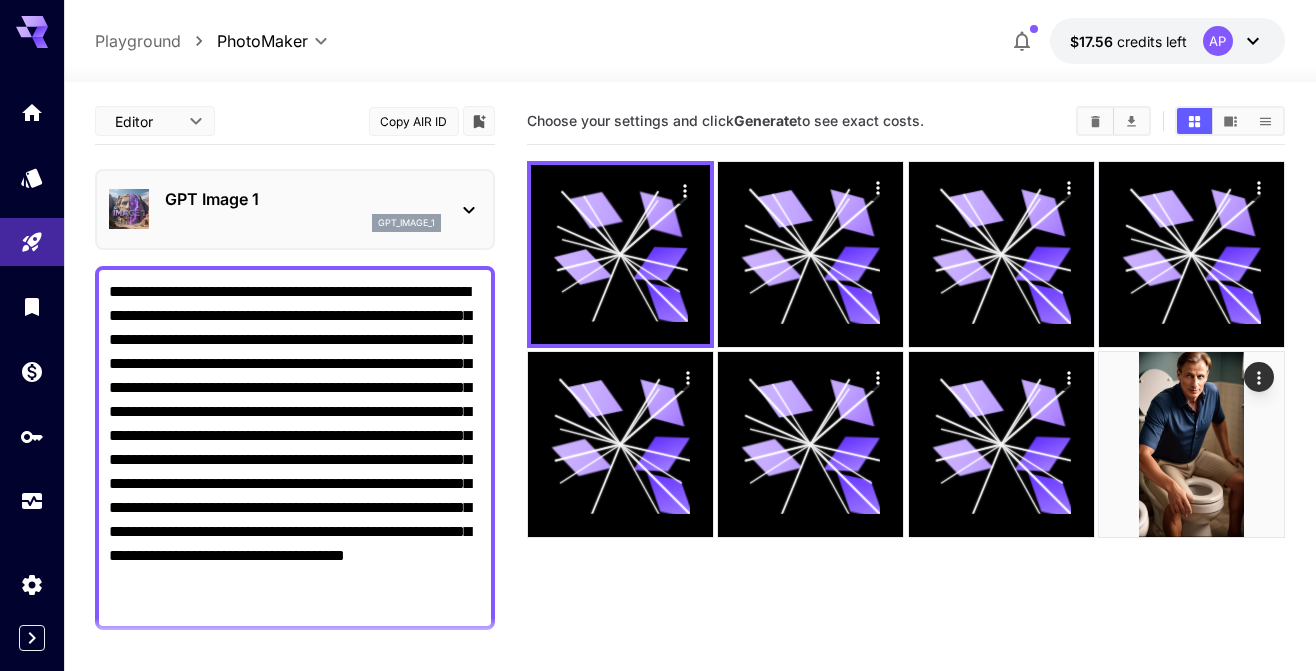 scroll, scrollTop: 3, scrollLeft: 0, axis: vertical 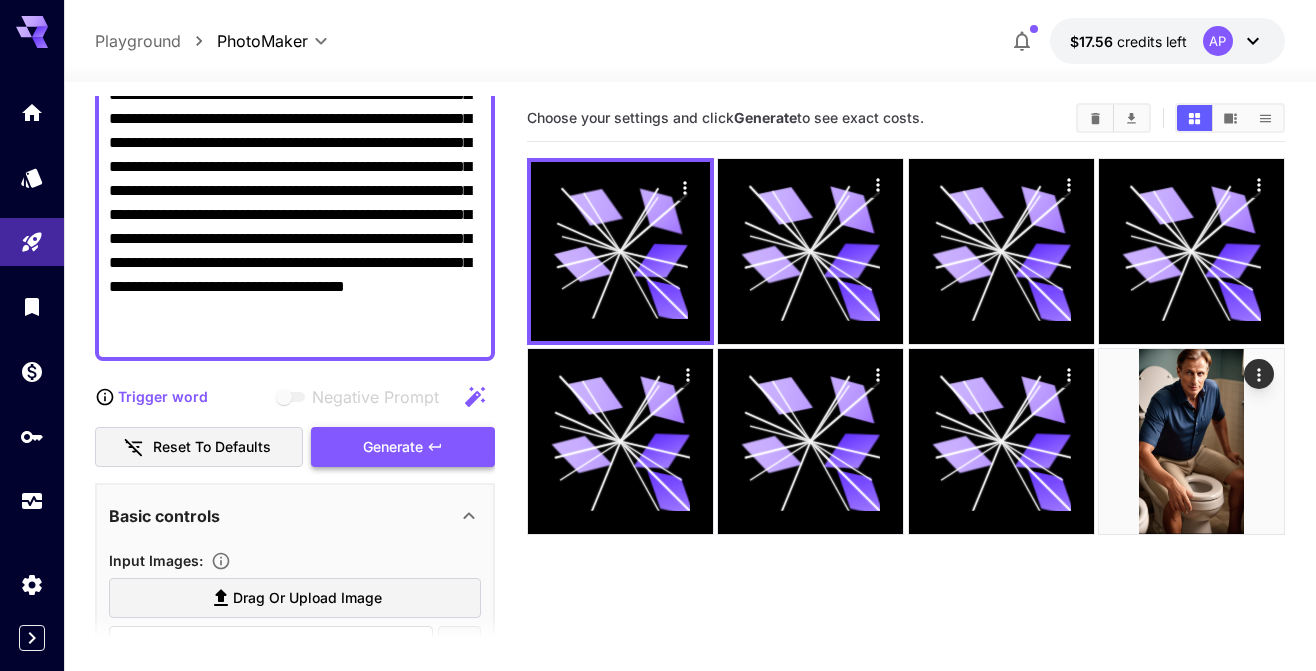 click on "Generate" at bounding box center [393, 447] 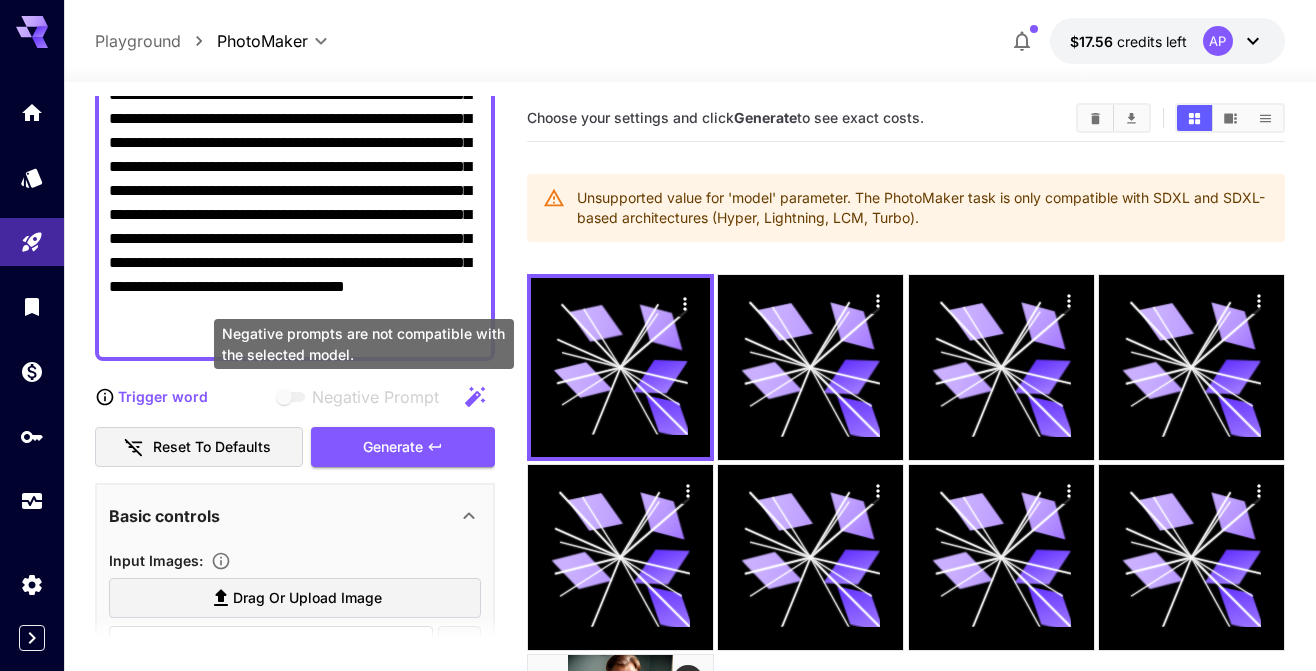 scroll, scrollTop: 0, scrollLeft: 0, axis: both 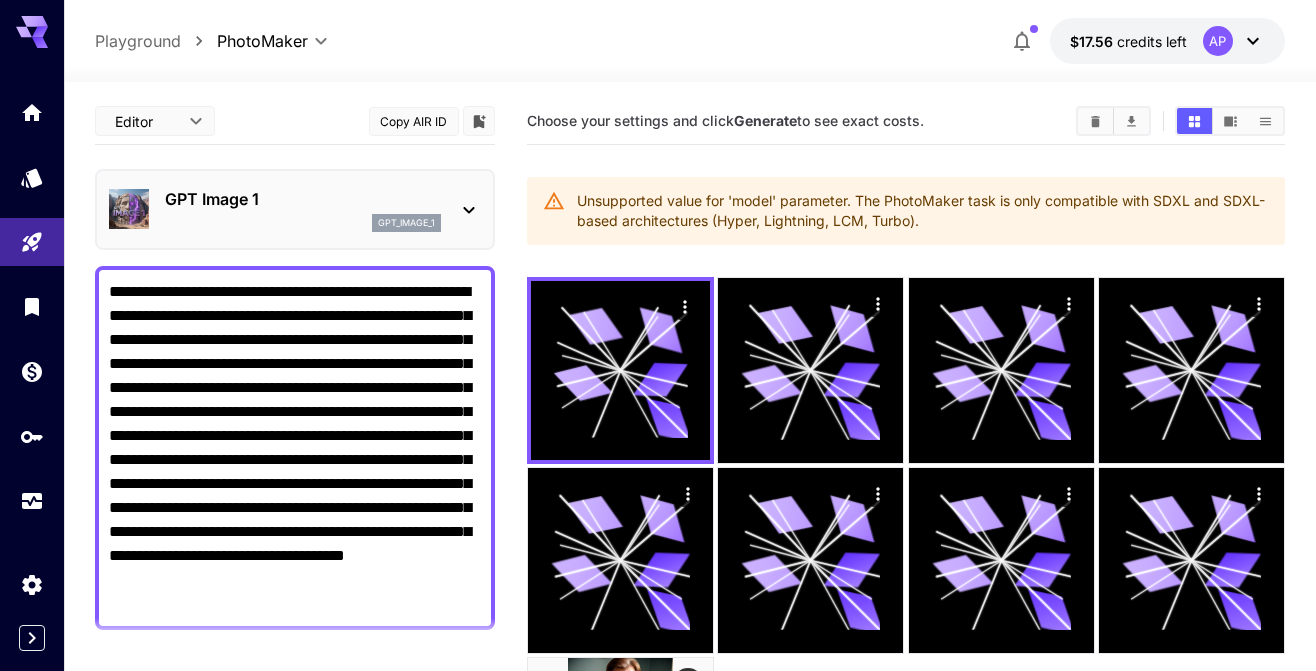 click 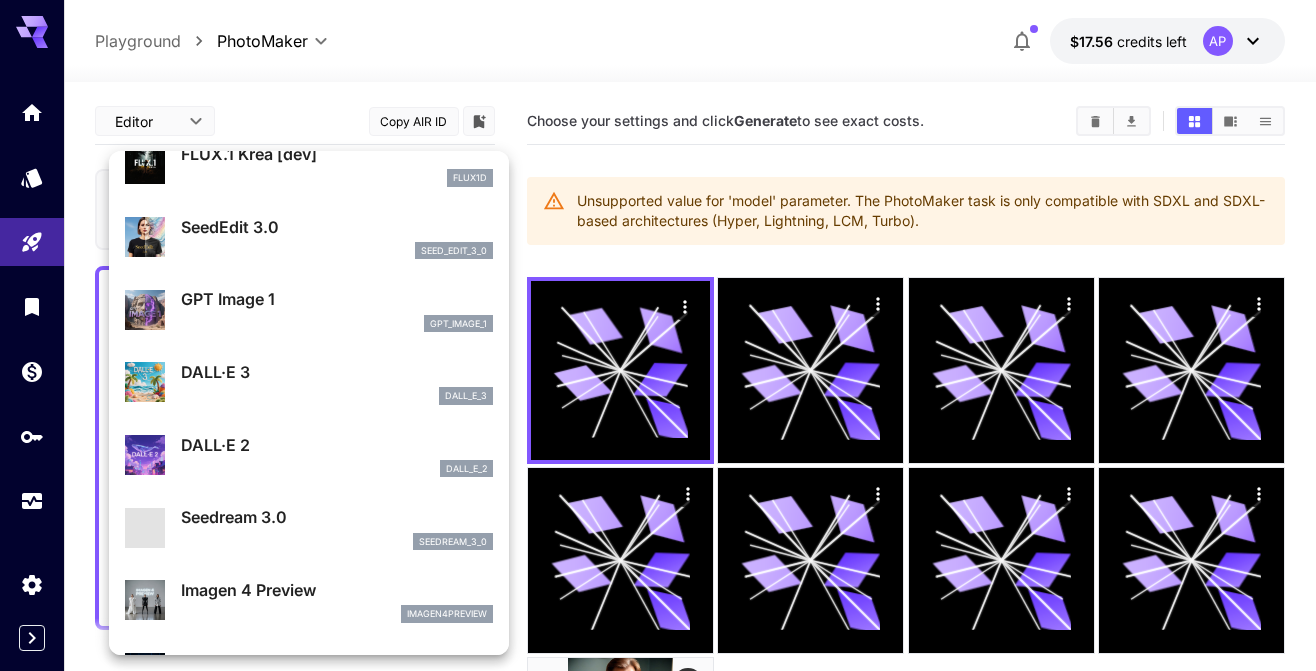 scroll, scrollTop: 181, scrollLeft: 0, axis: vertical 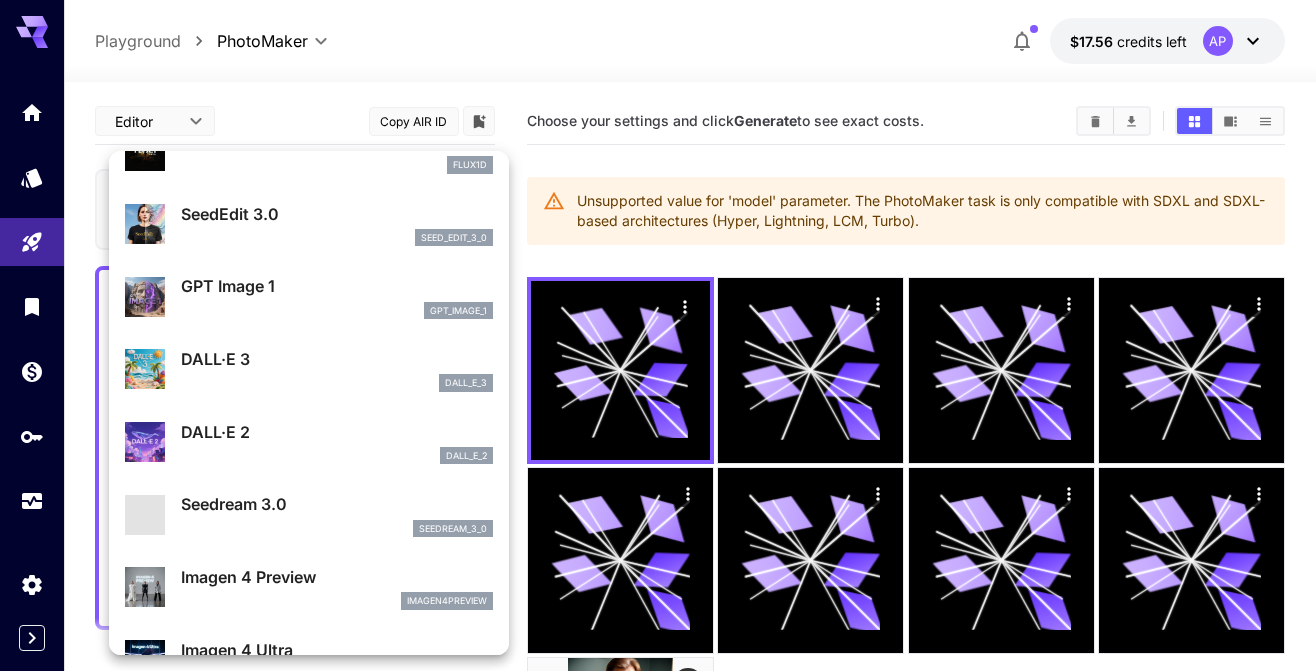 click on "DALL·E 3" at bounding box center (337, 359) 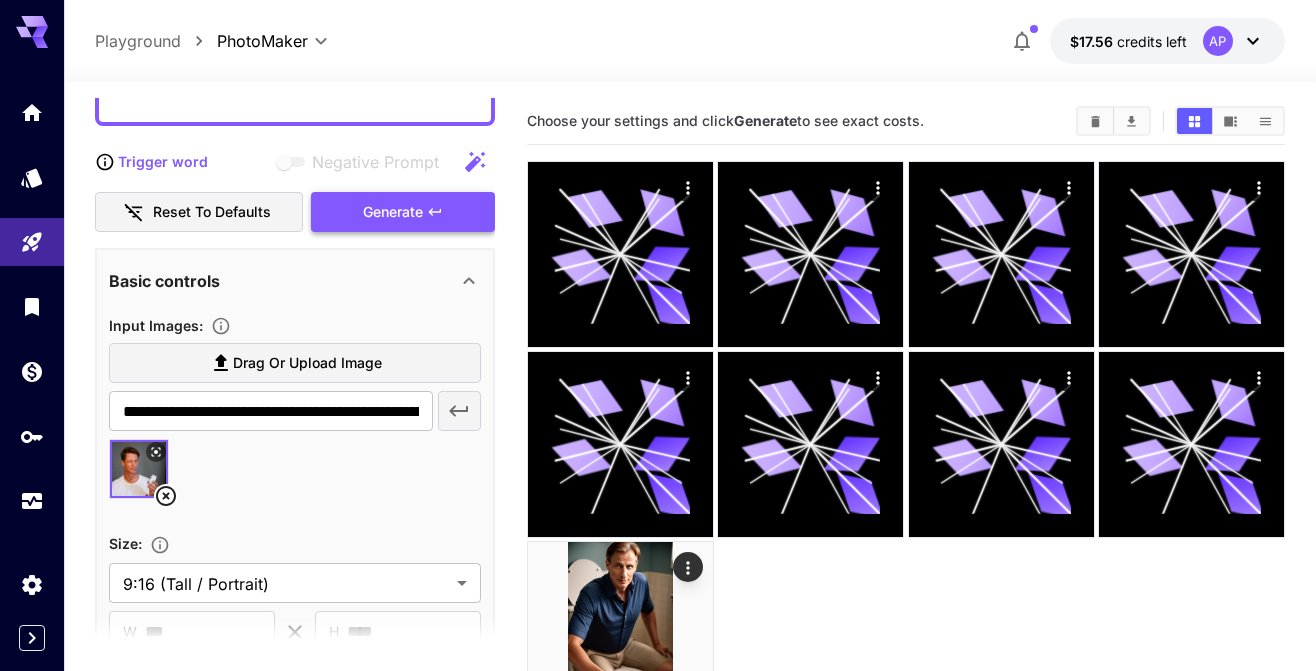 scroll, scrollTop: 485, scrollLeft: 0, axis: vertical 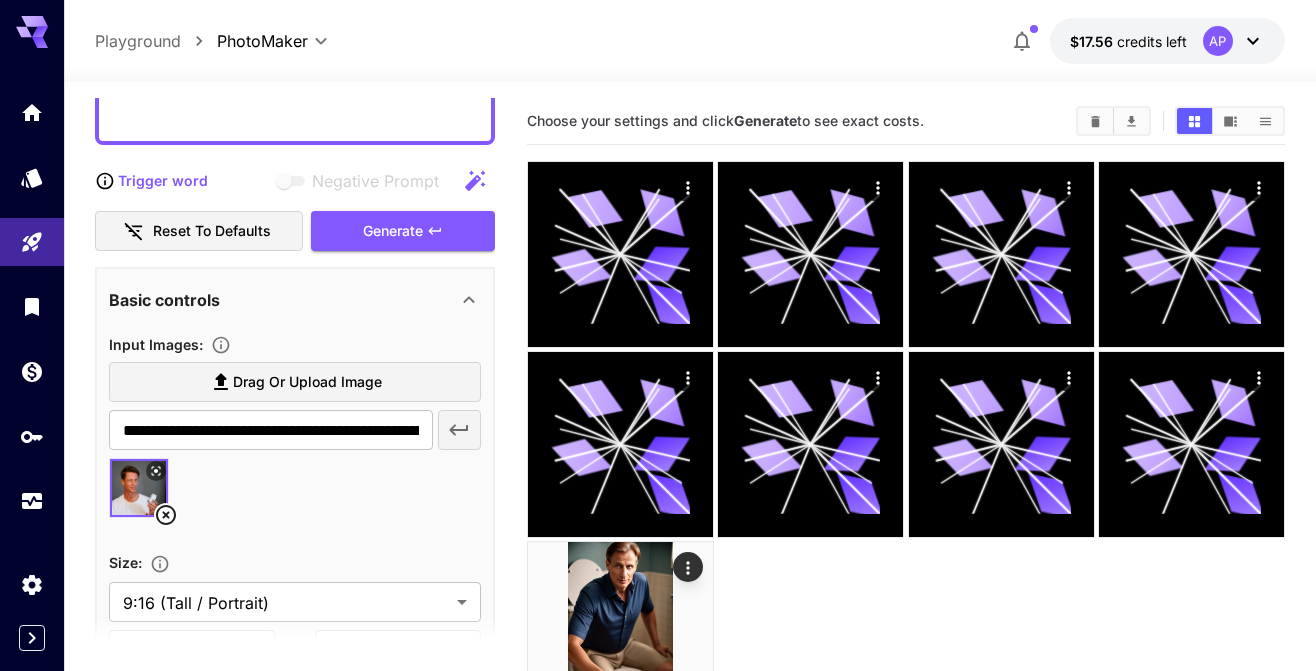 click on "Generate" at bounding box center (403, 231) 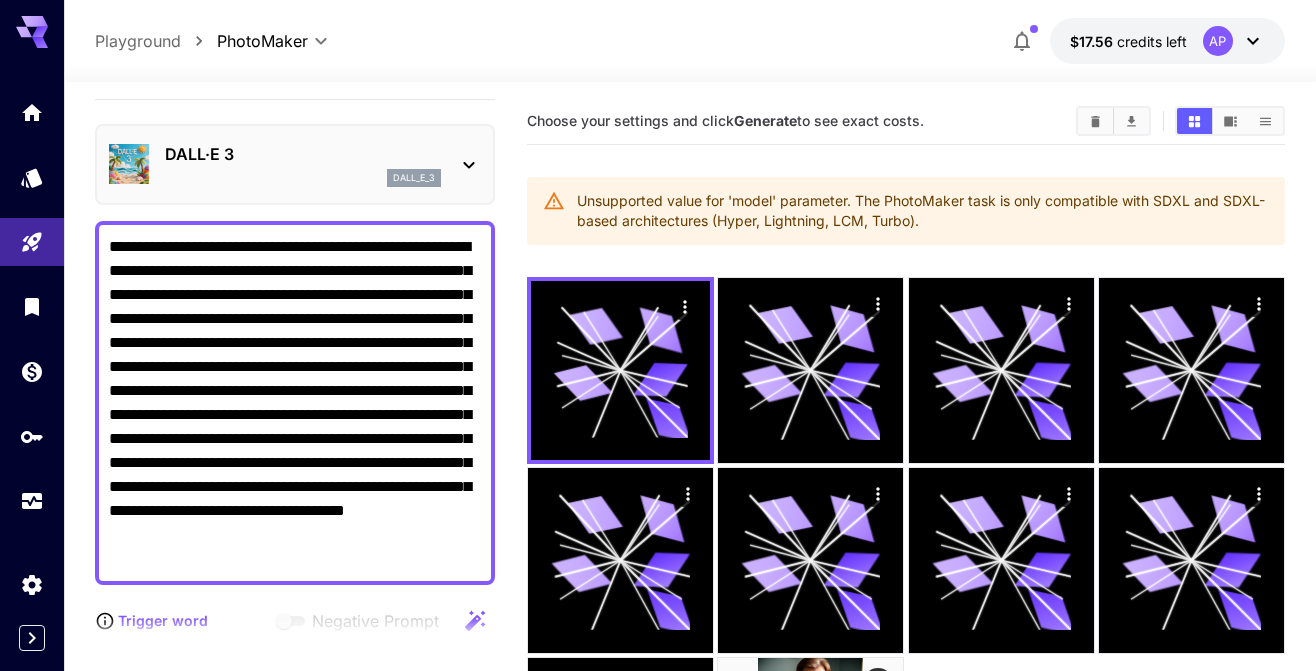 scroll, scrollTop: 0, scrollLeft: 0, axis: both 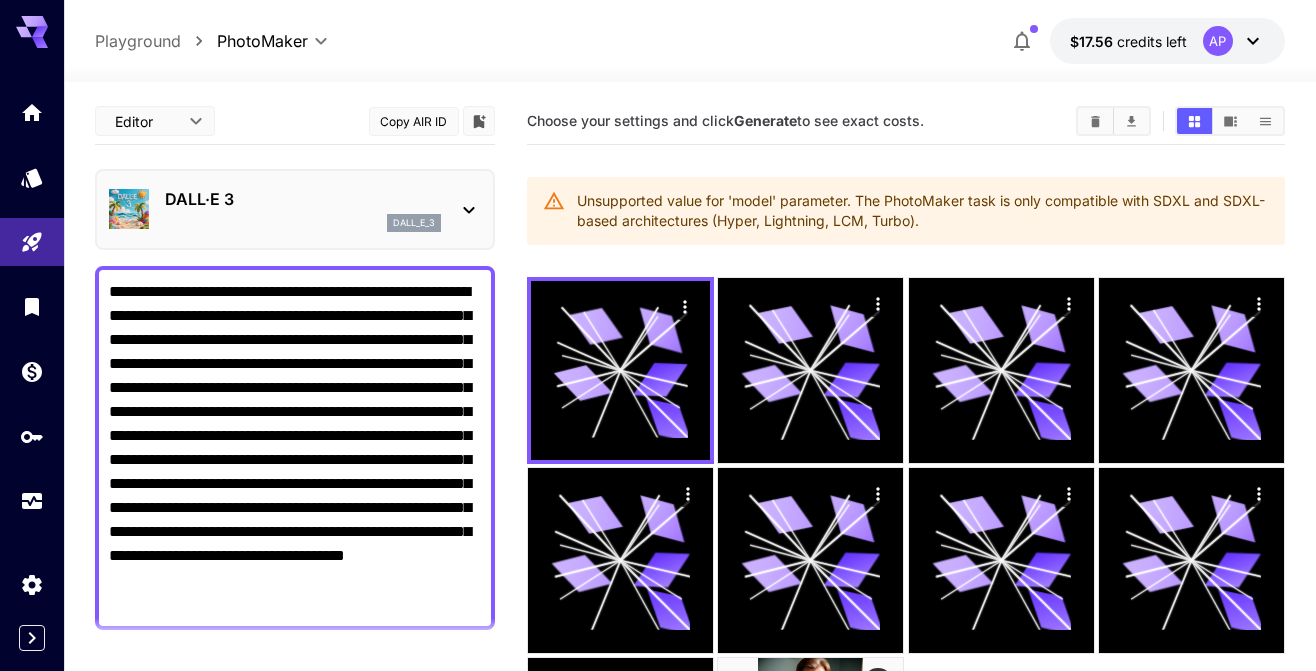 click 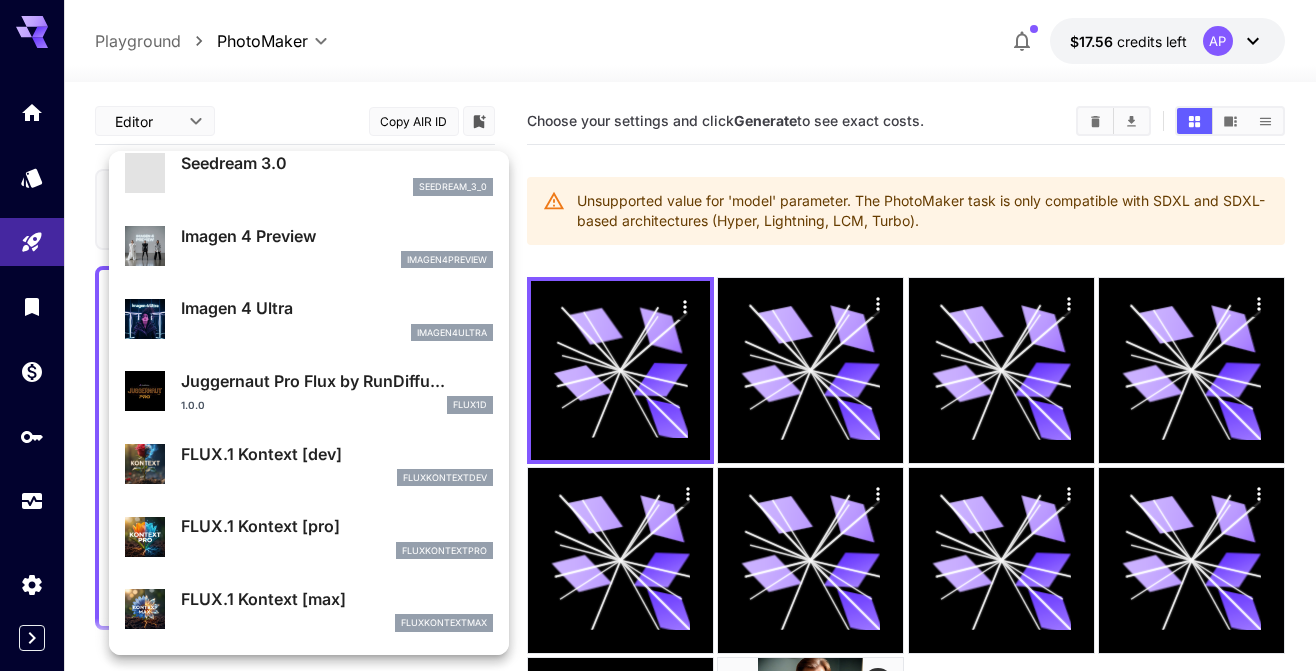 scroll, scrollTop: 527, scrollLeft: 0, axis: vertical 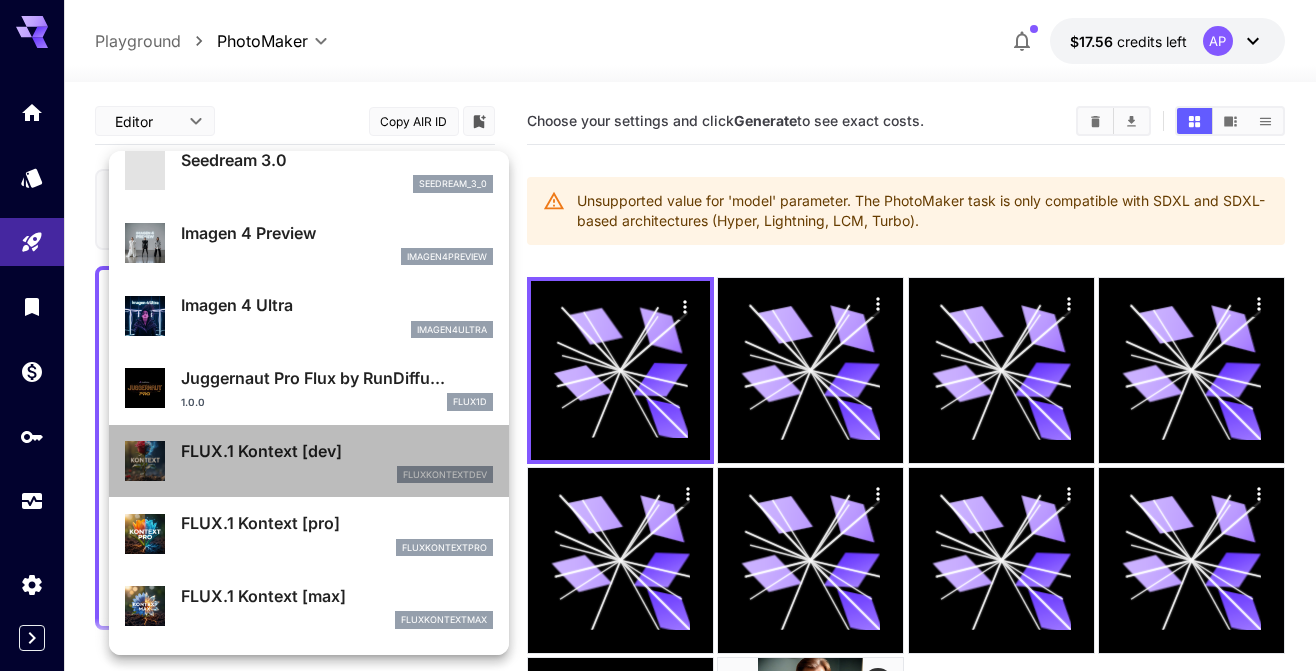 click on "FLUX.1 Kontext [dev]" at bounding box center (337, 451) 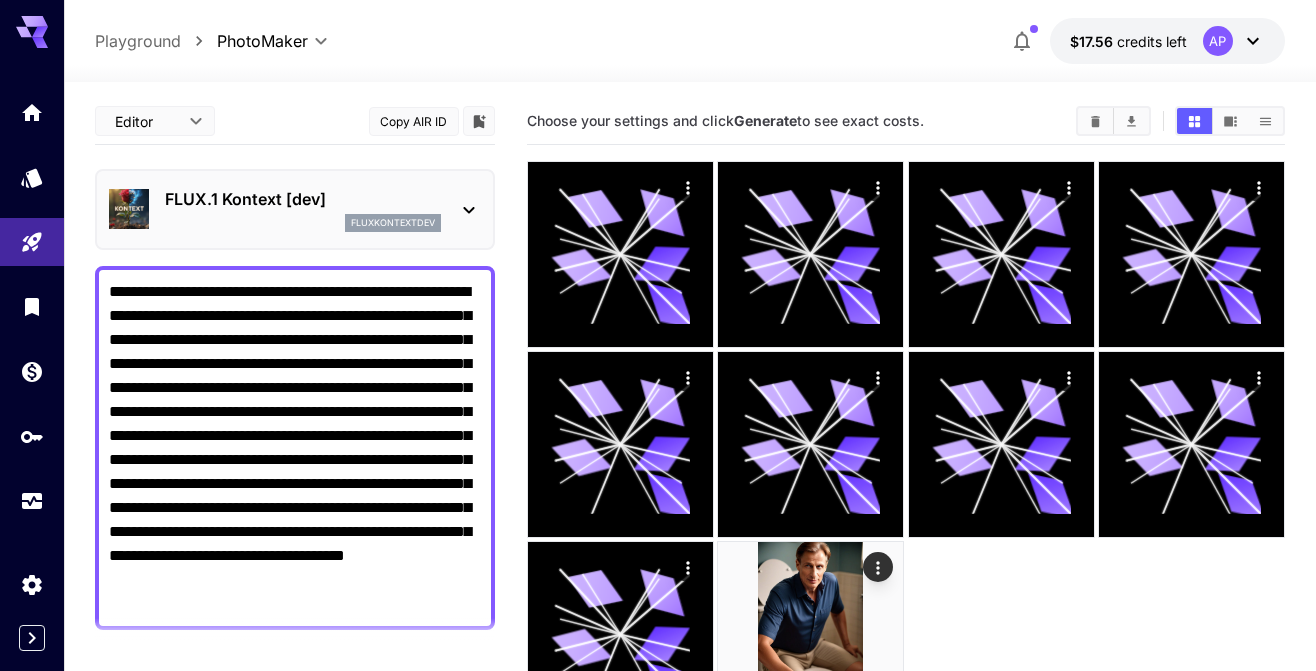 scroll, scrollTop: 158, scrollLeft: 0, axis: vertical 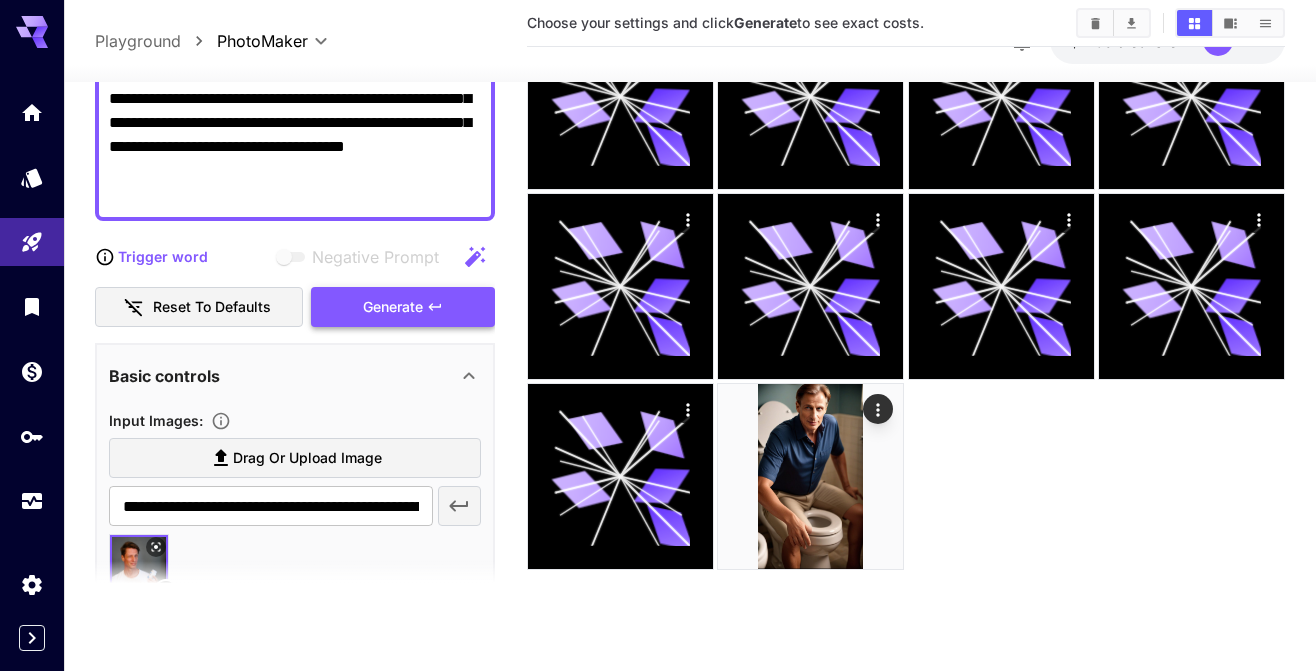 click on "Generate" at bounding box center (403, 306) 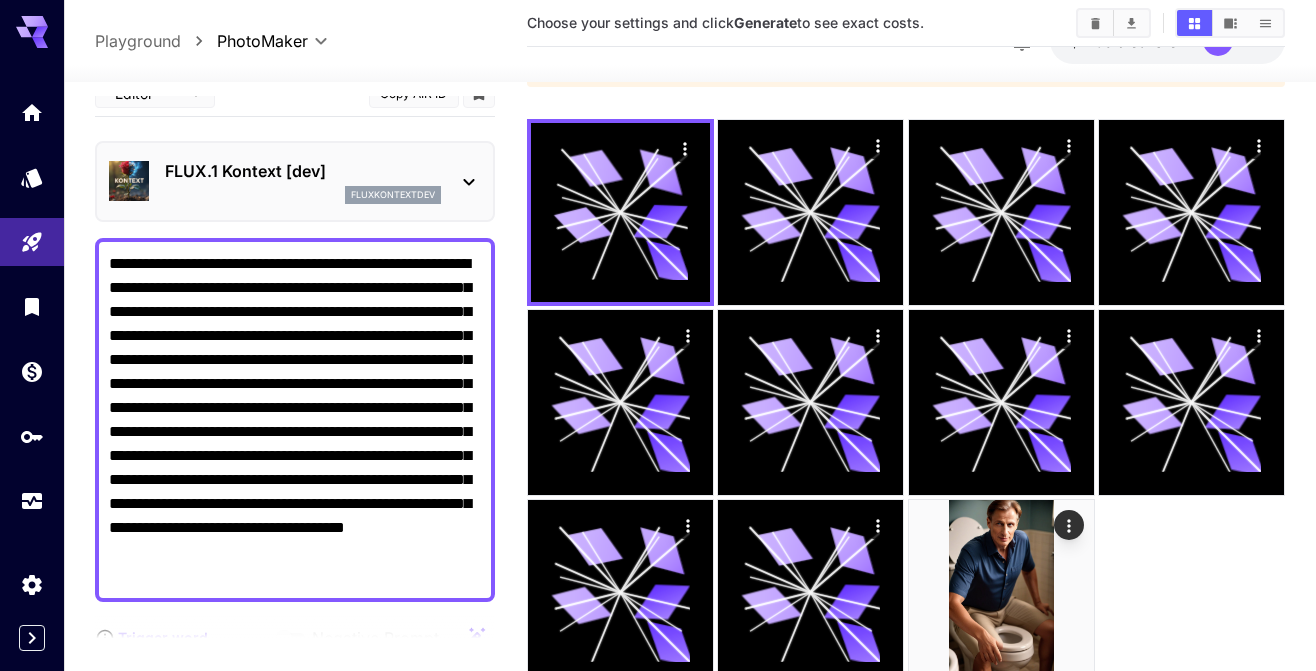 scroll, scrollTop: 15, scrollLeft: 0, axis: vertical 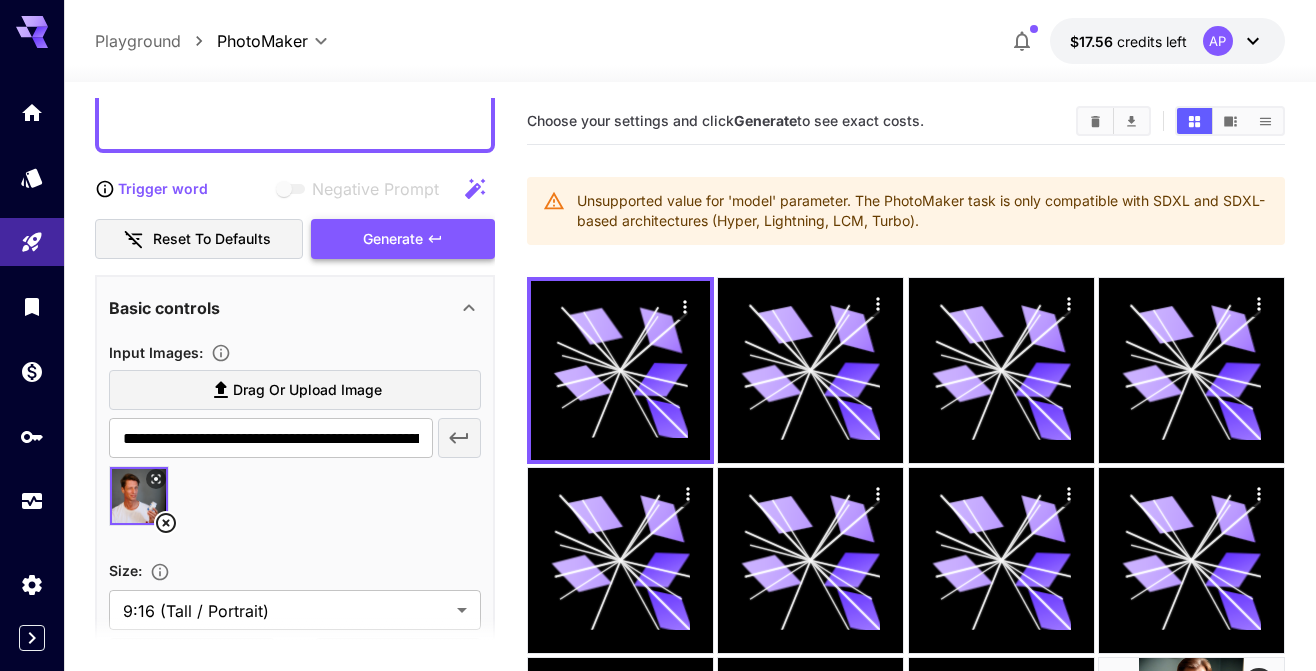 click on "Generate" at bounding box center (403, 239) 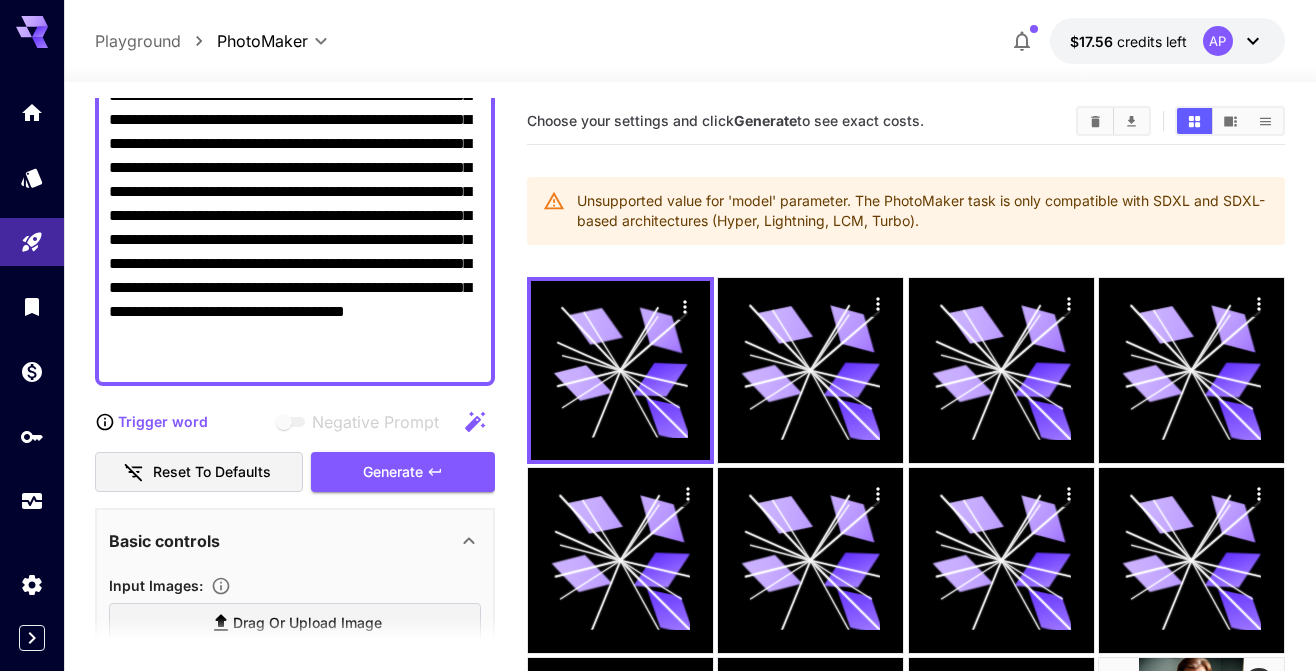 scroll, scrollTop: 262, scrollLeft: 0, axis: vertical 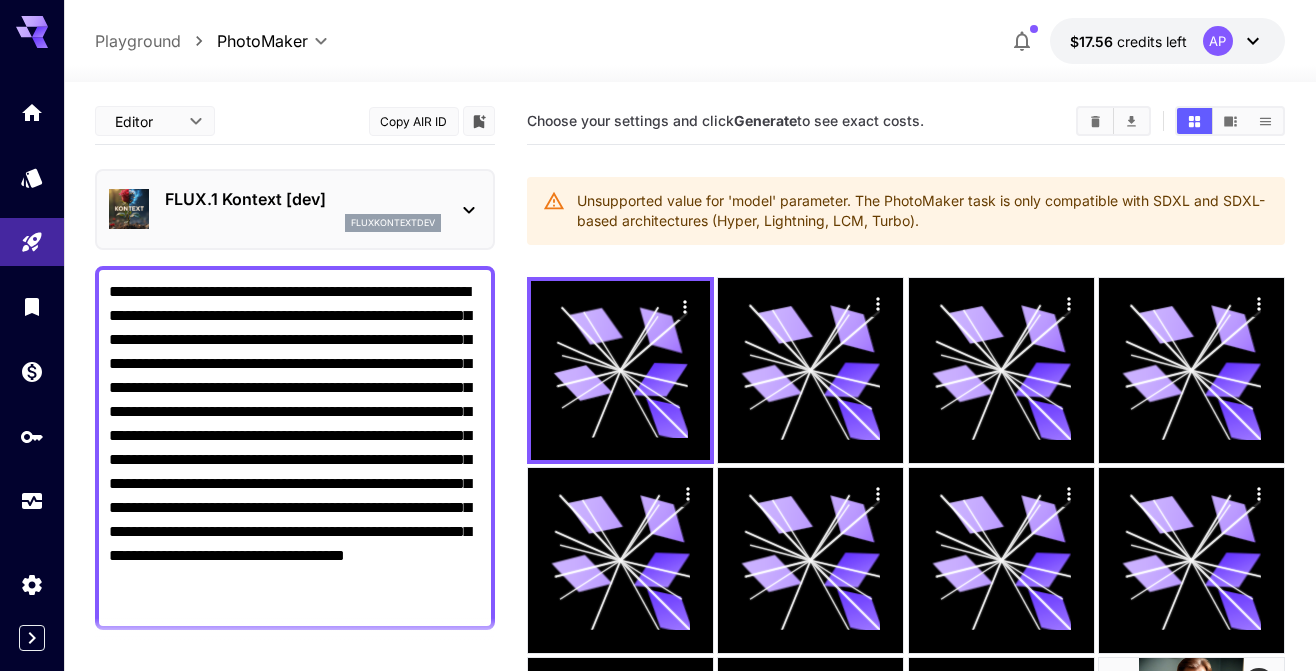 click 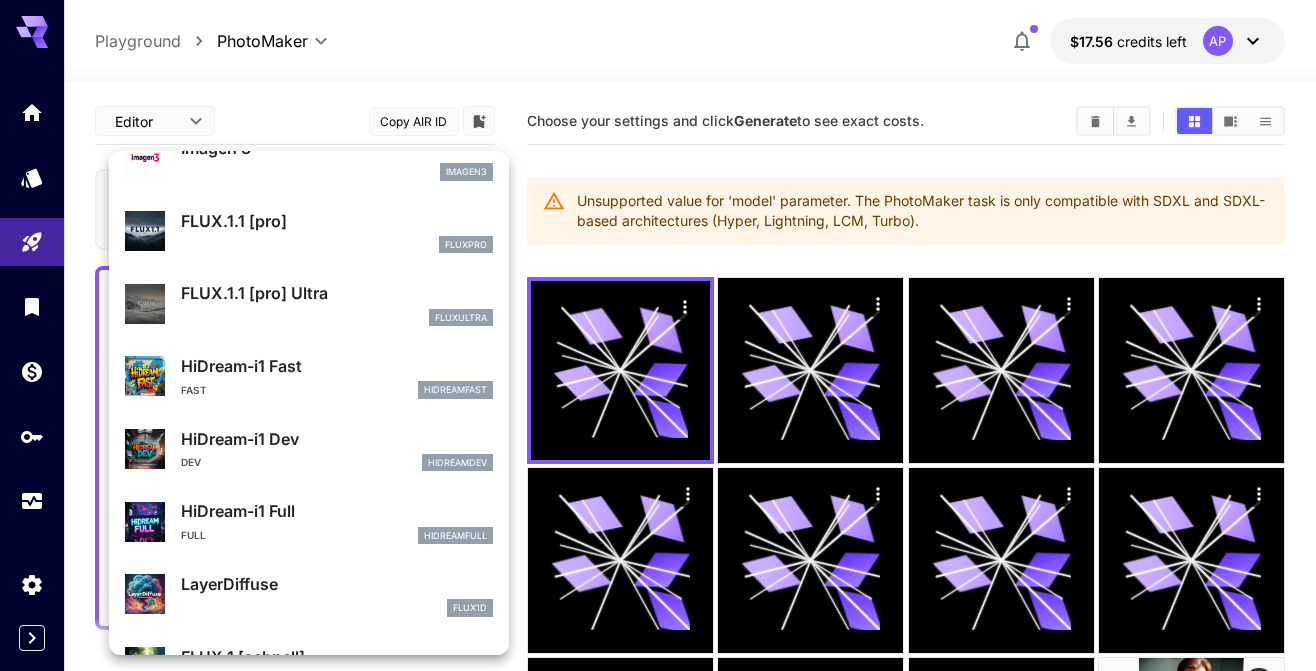 scroll, scrollTop: 1107, scrollLeft: 0, axis: vertical 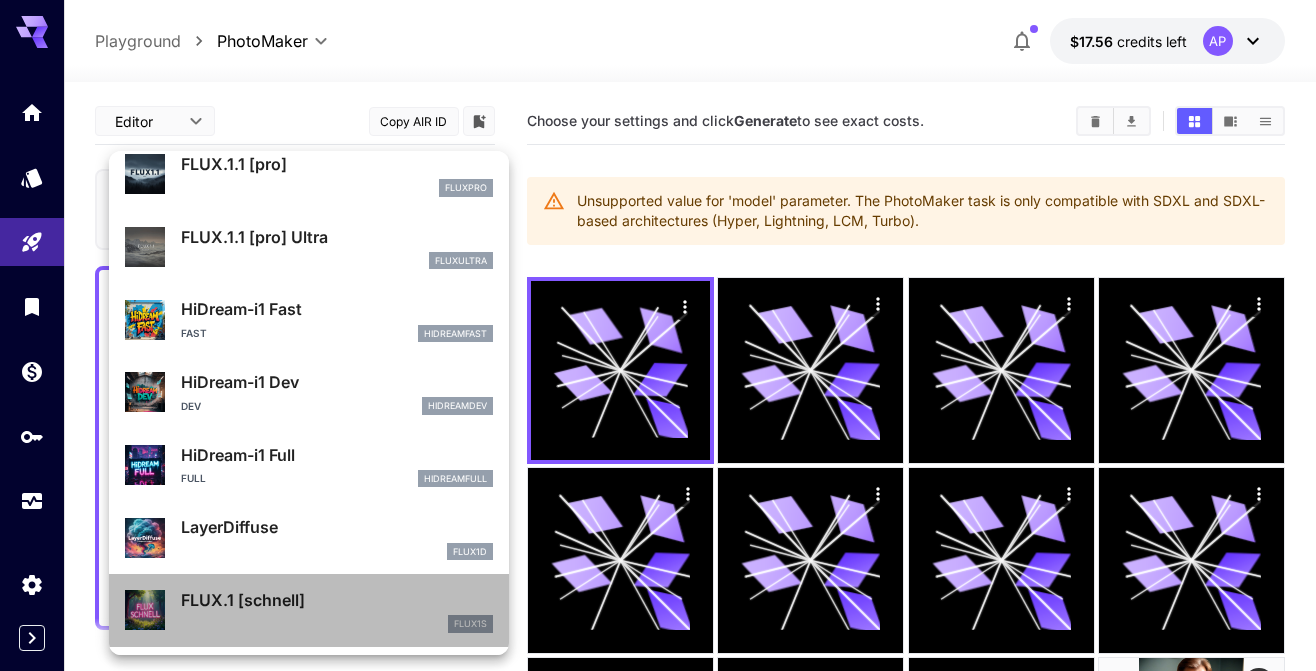 click on "FLUX.1 [schnell]" at bounding box center (337, 600) 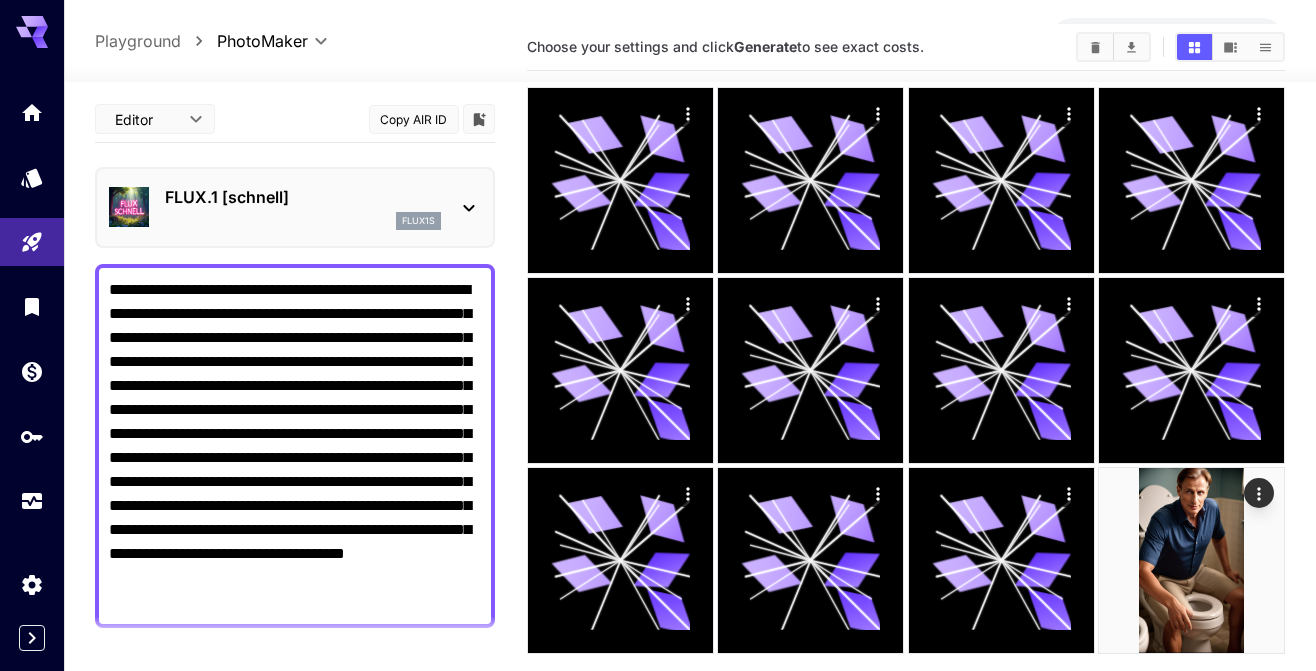 scroll, scrollTop: 158, scrollLeft: 0, axis: vertical 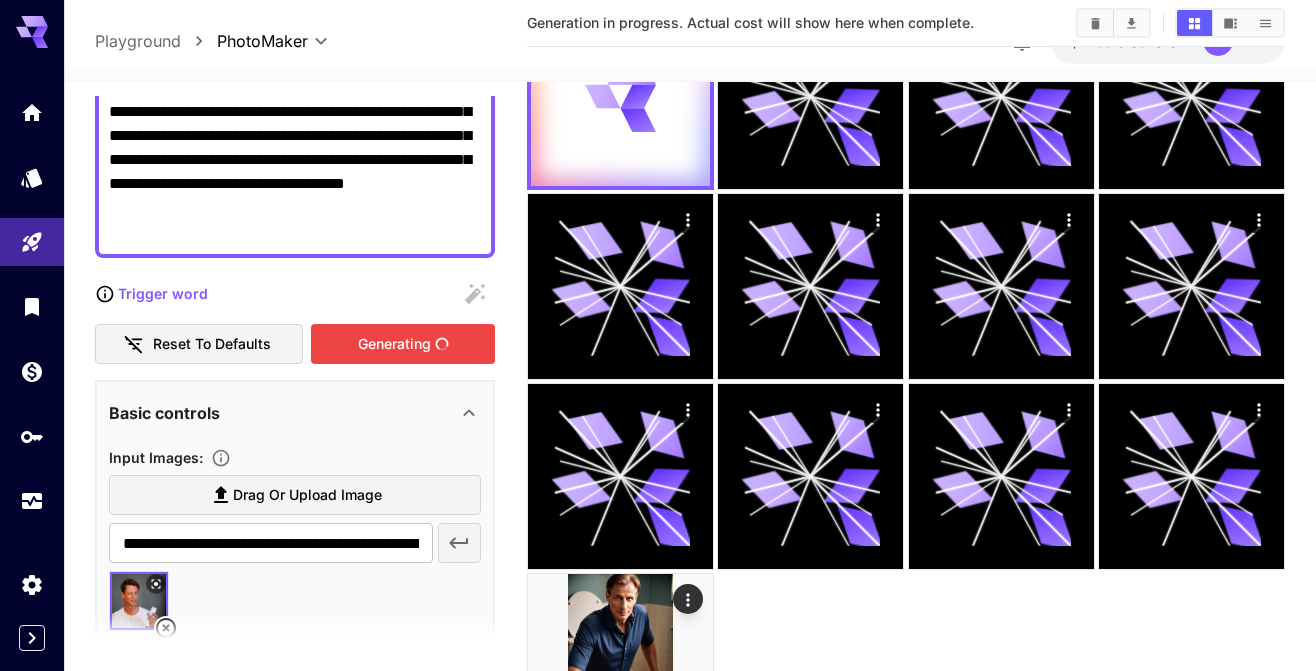 click on "Trigger word Reset to defaults Generating" at bounding box center (295, 319) 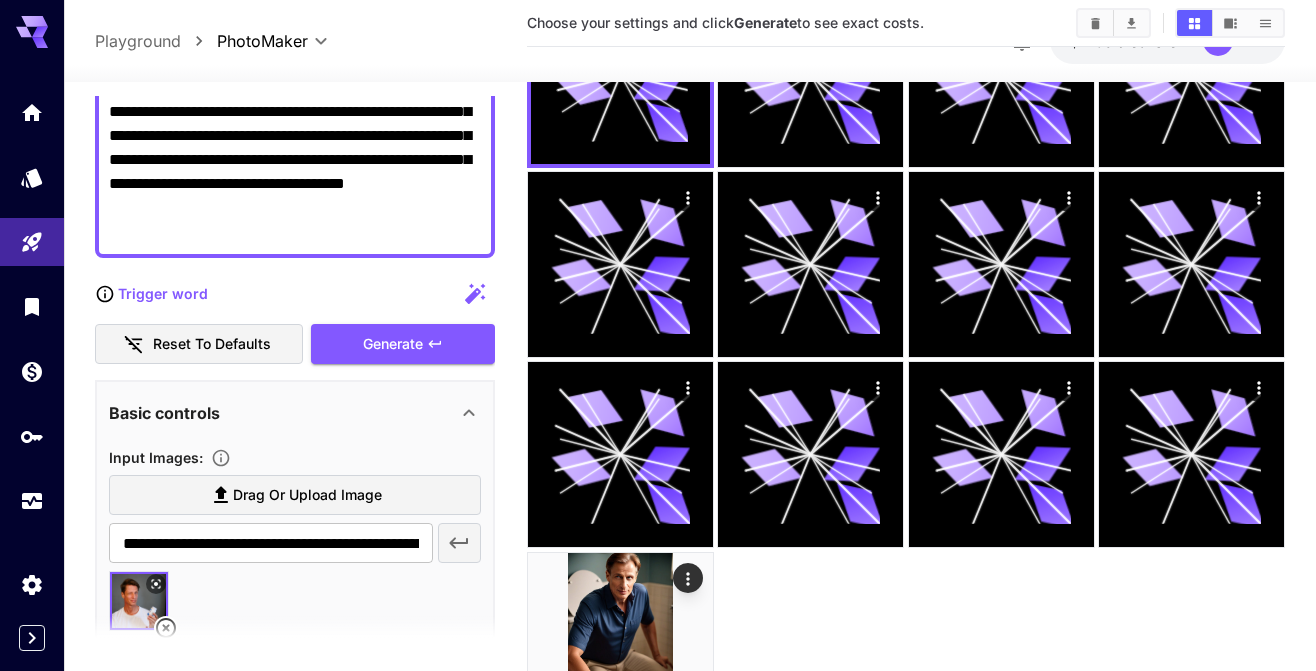 scroll, scrollTop: 423, scrollLeft: 0, axis: vertical 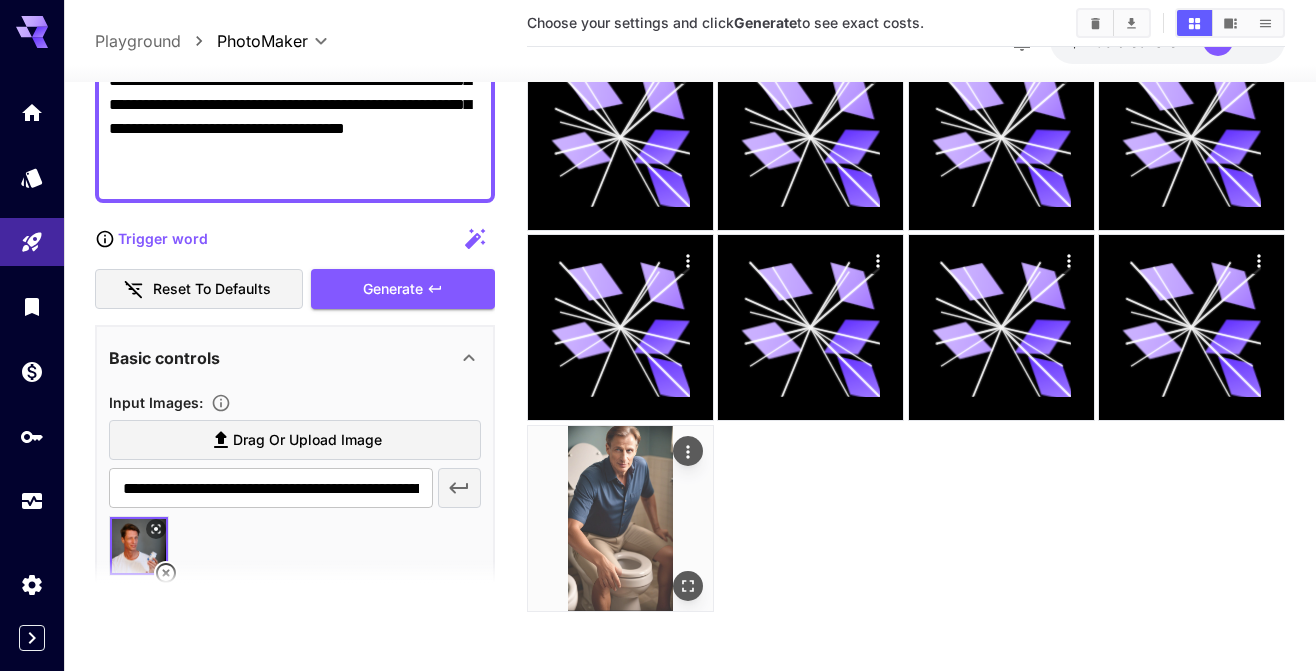 click at bounding box center [620, 518] 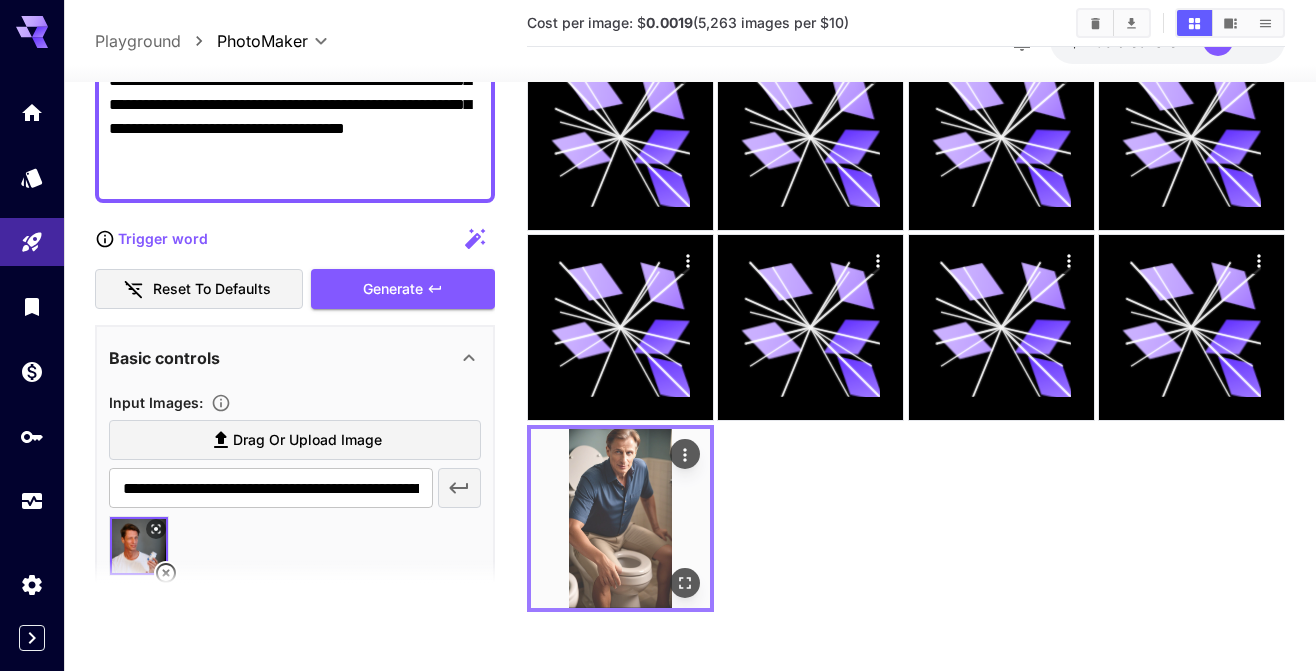 click at bounding box center (620, 518) 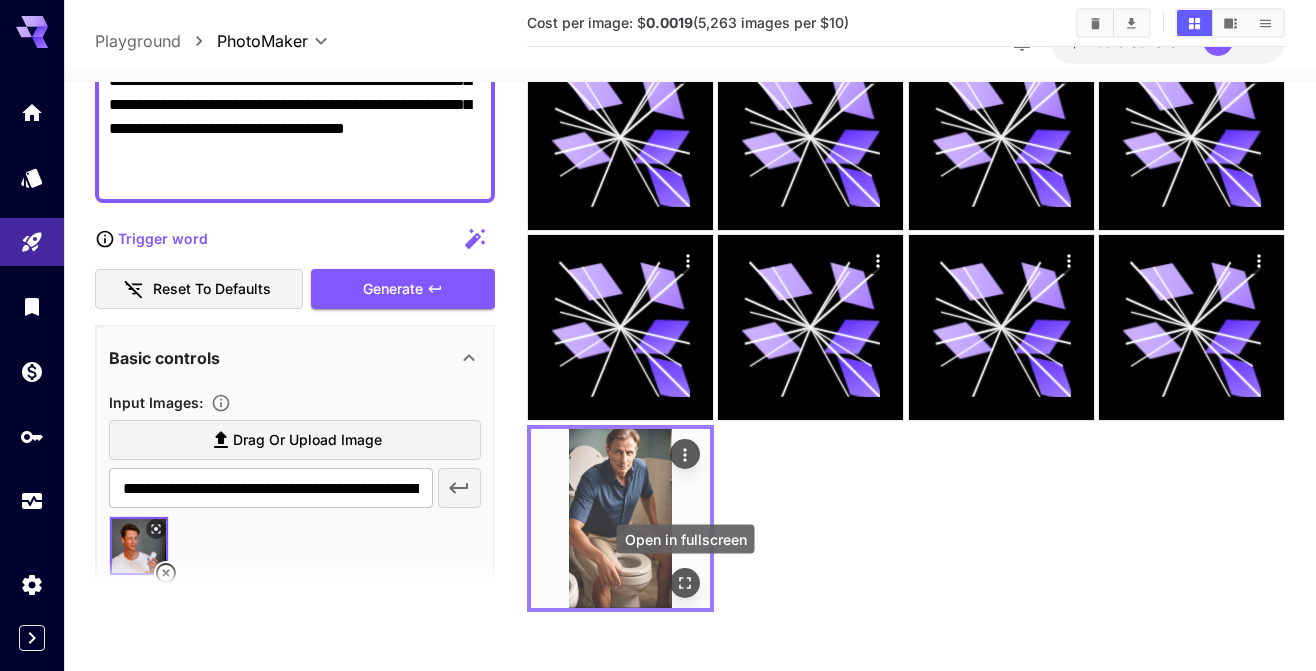 click 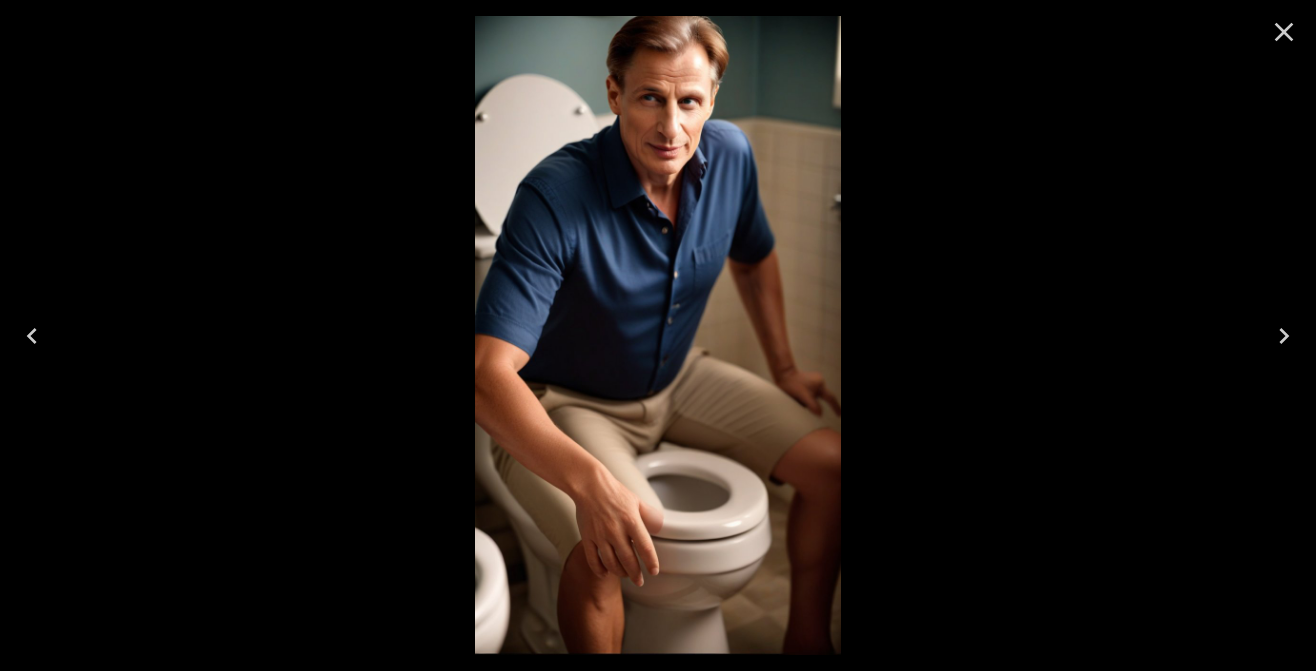 click 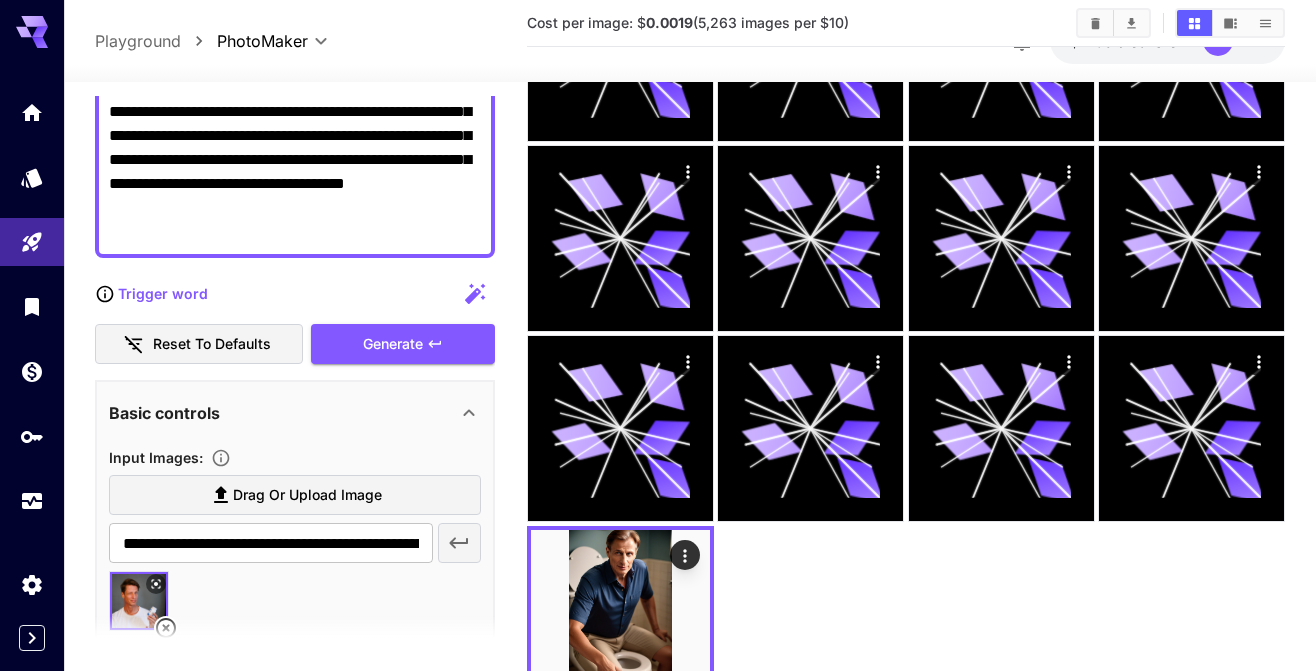 scroll, scrollTop: 0, scrollLeft: 0, axis: both 